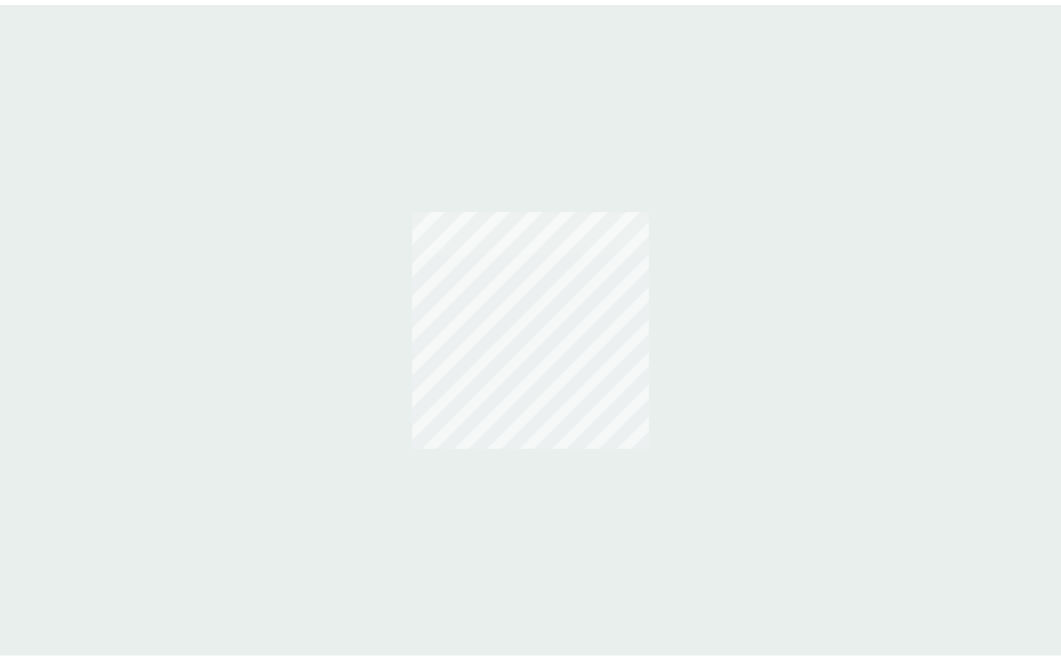 scroll, scrollTop: 0, scrollLeft: 0, axis: both 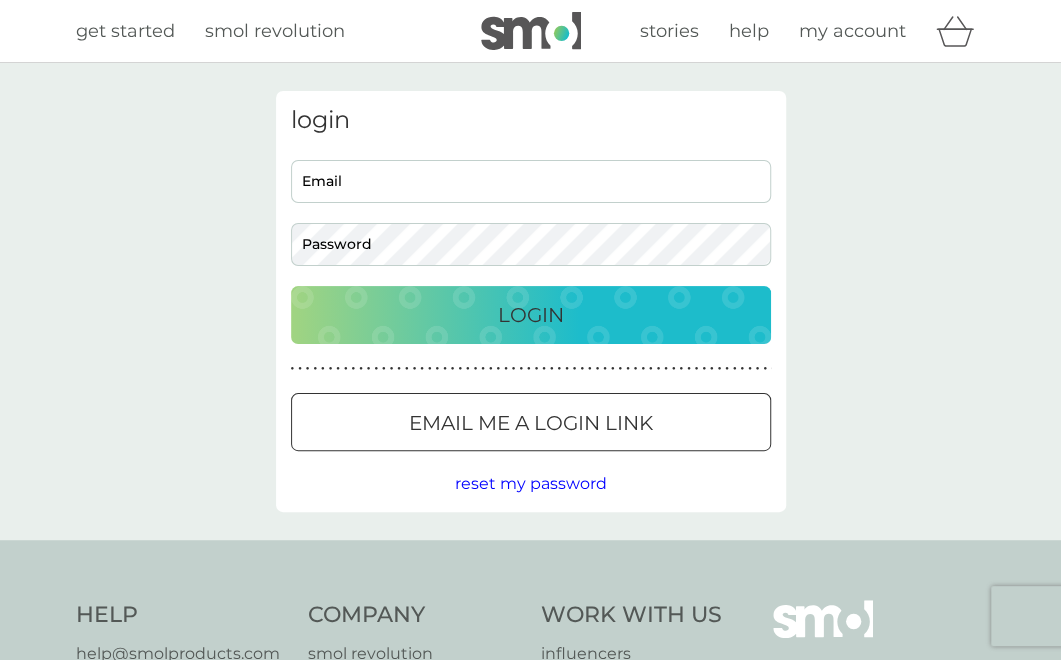 click on "Email me a login link" at bounding box center [531, 422] 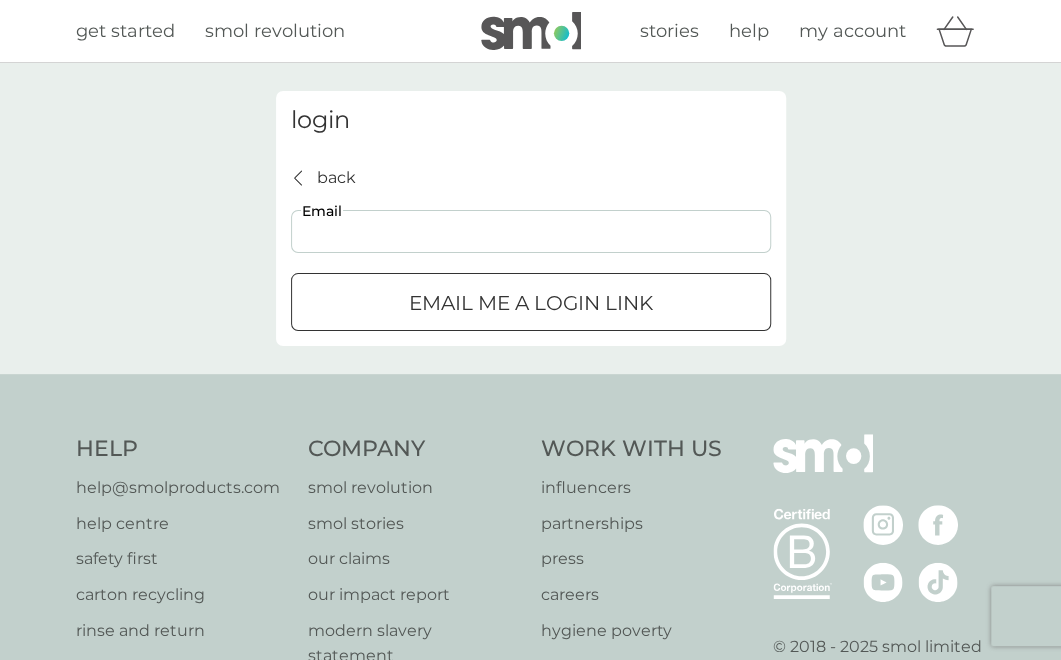 click on "Email" at bounding box center (531, 231) 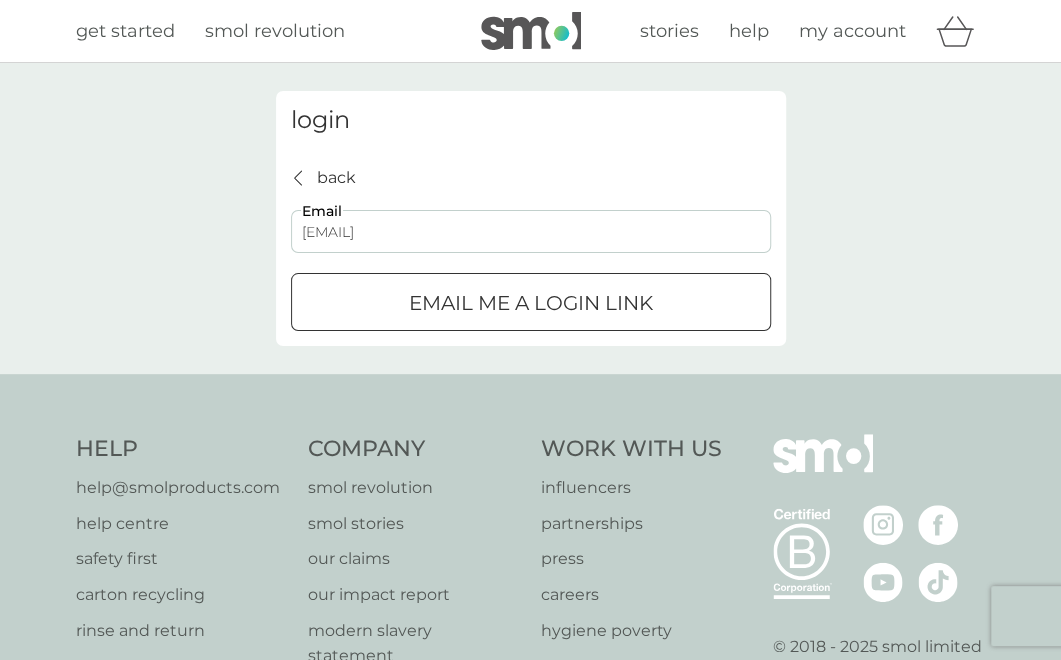 click on "Email me a login link" at bounding box center (531, 303) 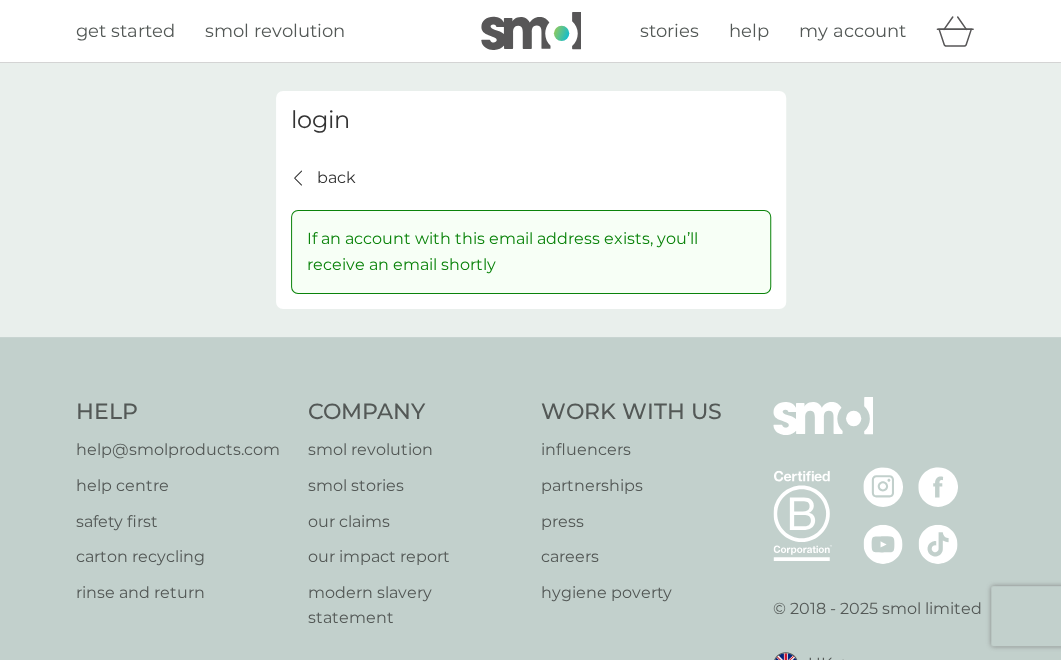 click on "my account" at bounding box center [852, 31] 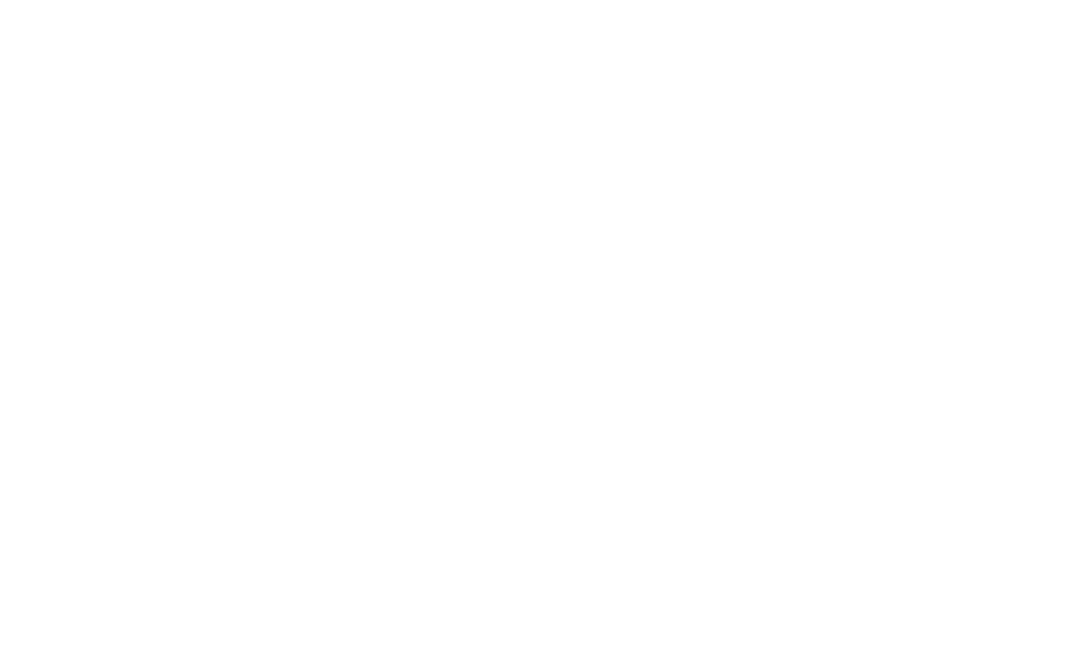 scroll, scrollTop: 0, scrollLeft: 0, axis: both 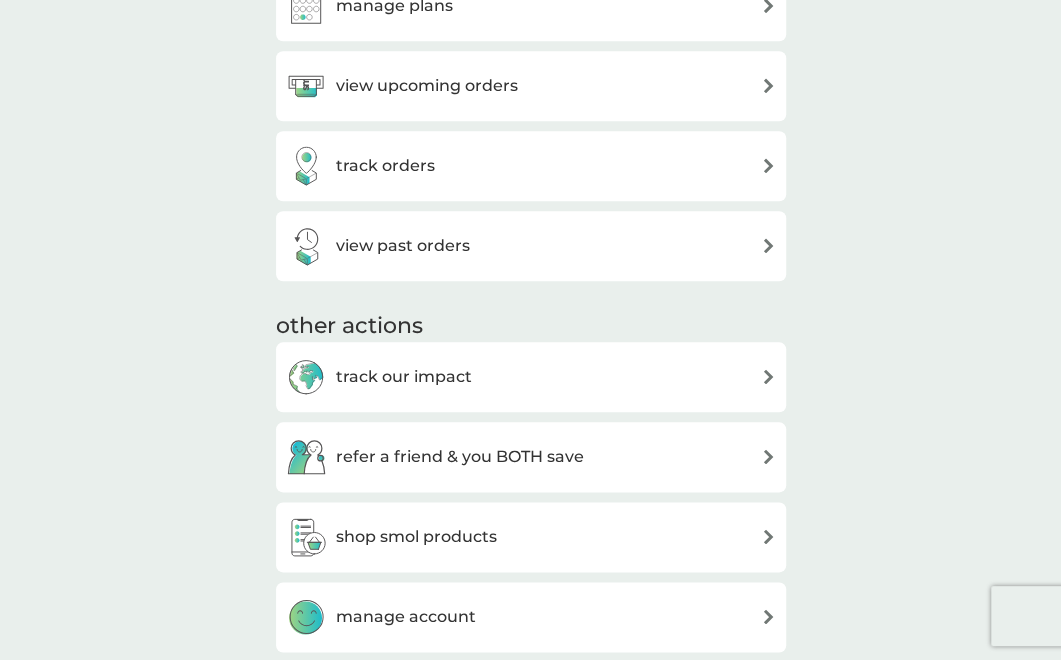 click on "view past orders" at bounding box center [403, 246] 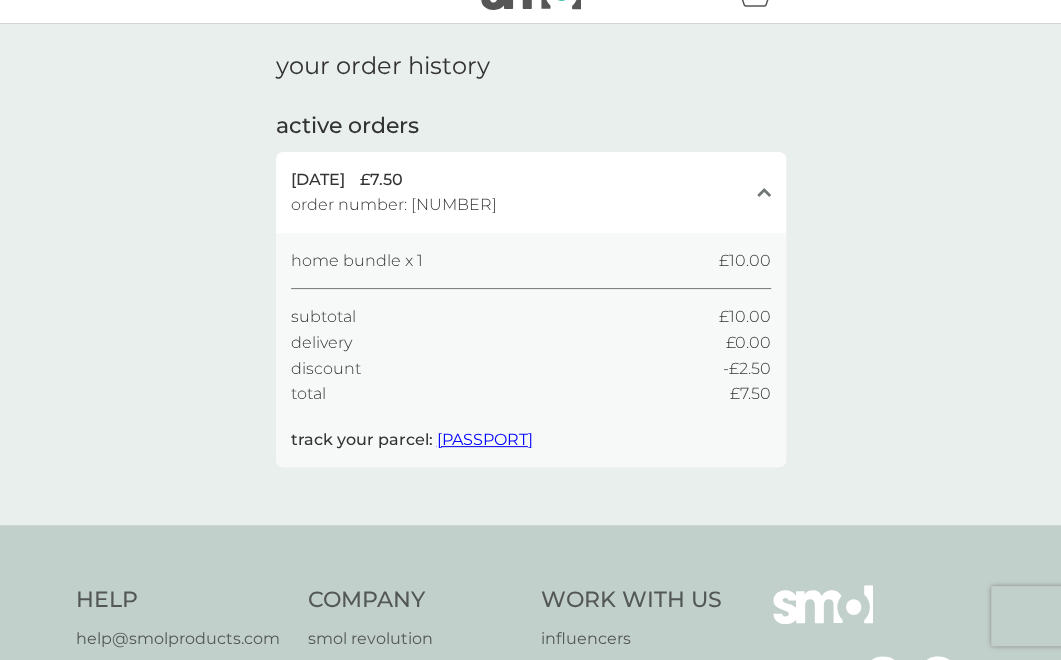 scroll, scrollTop: 0, scrollLeft: 0, axis: both 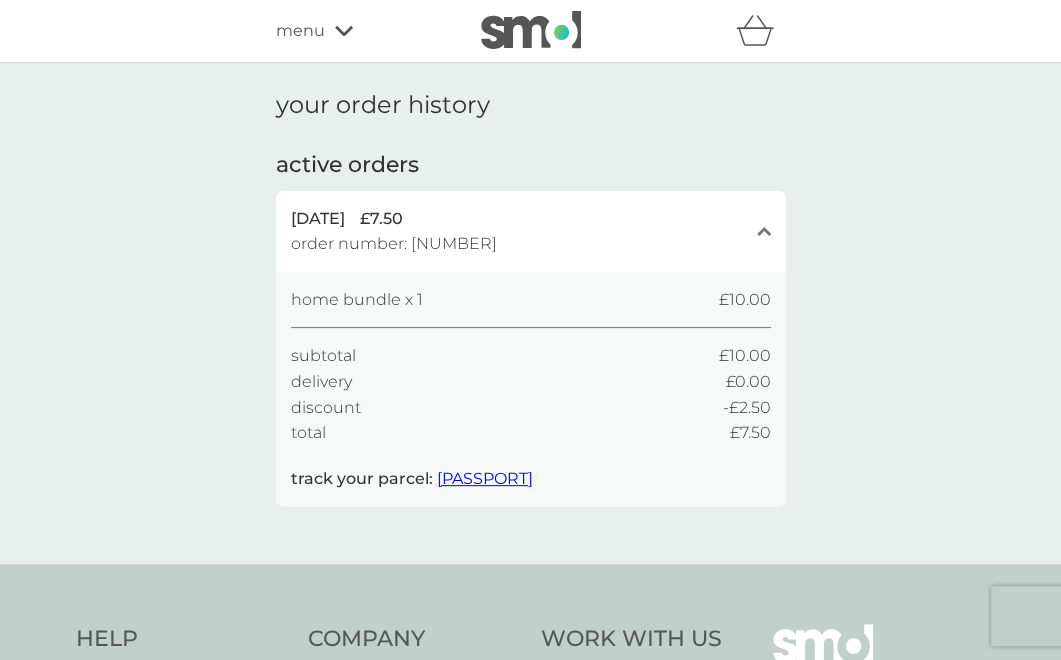 click on "menu" at bounding box center (300, 31) 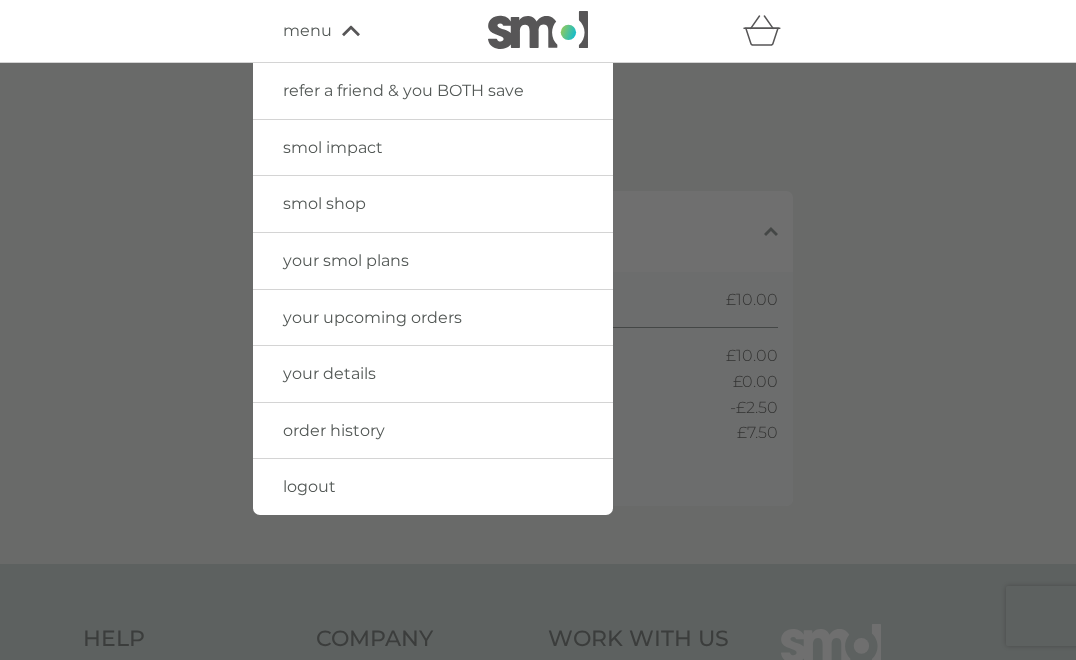 click on "your smol plans" at bounding box center (346, 260) 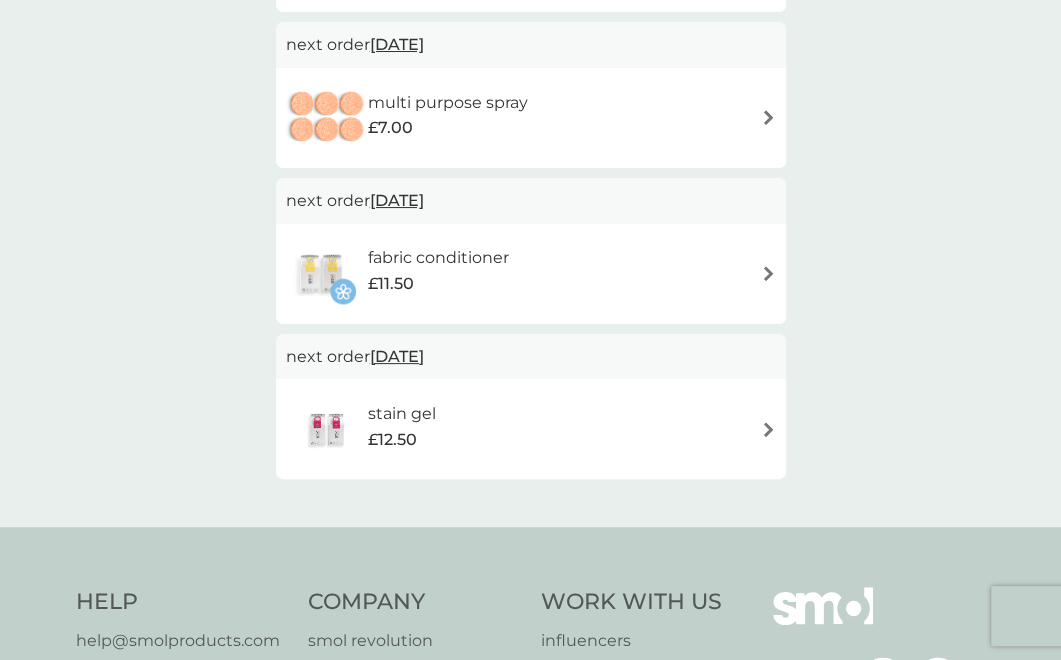 scroll, scrollTop: 631, scrollLeft: 0, axis: vertical 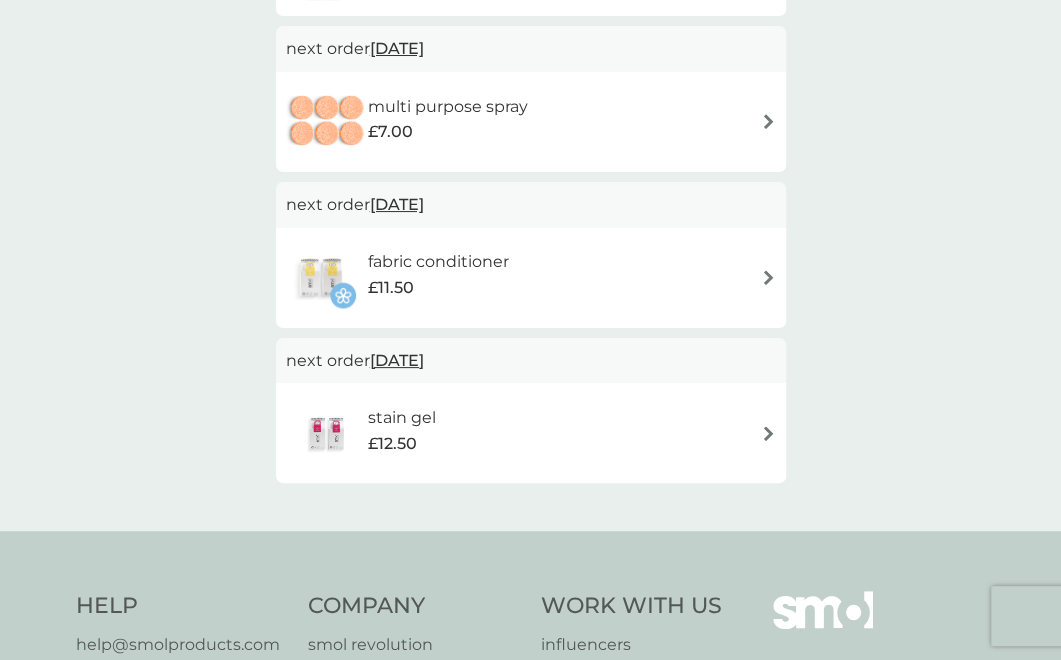 click on "stain gel £12.50" at bounding box center (531, 433) 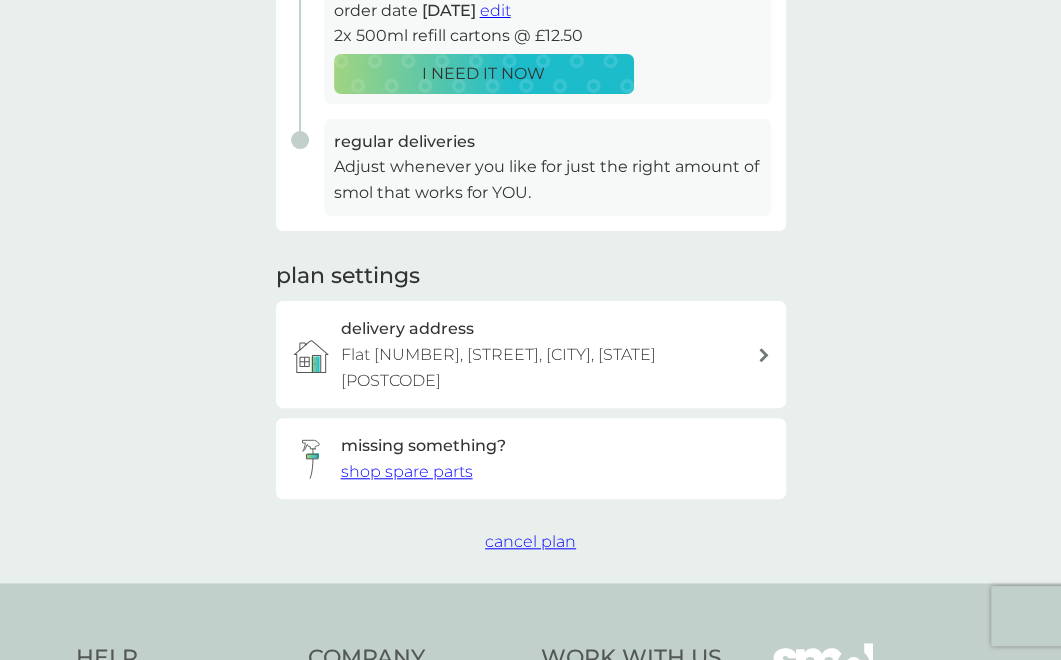 scroll, scrollTop: 458, scrollLeft: 0, axis: vertical 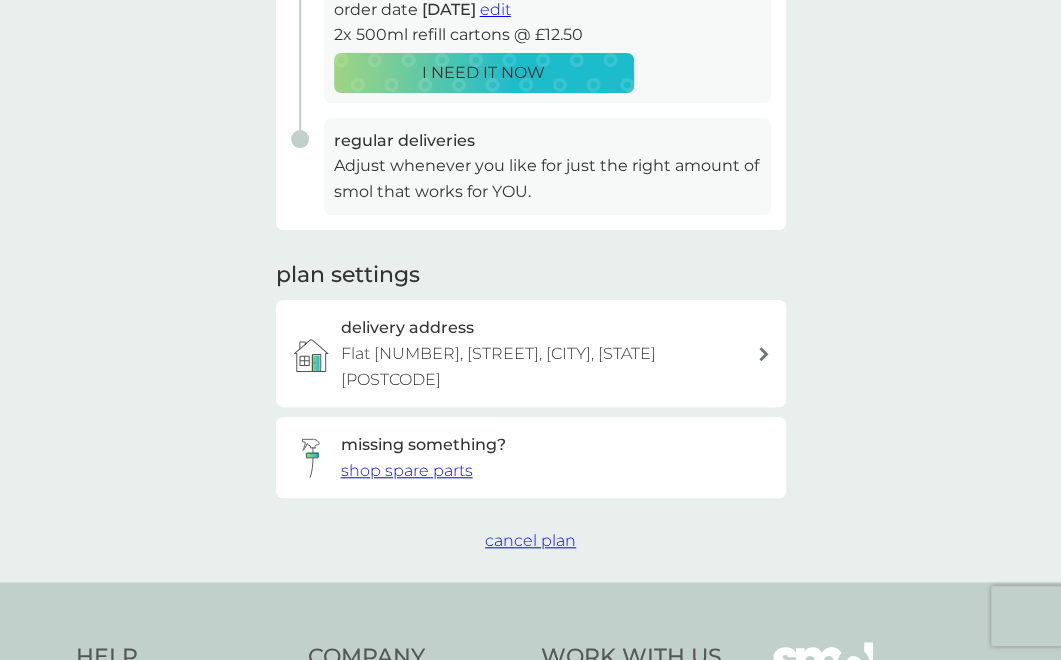 click on "shop spare parts" at bounding box center [407, 470] 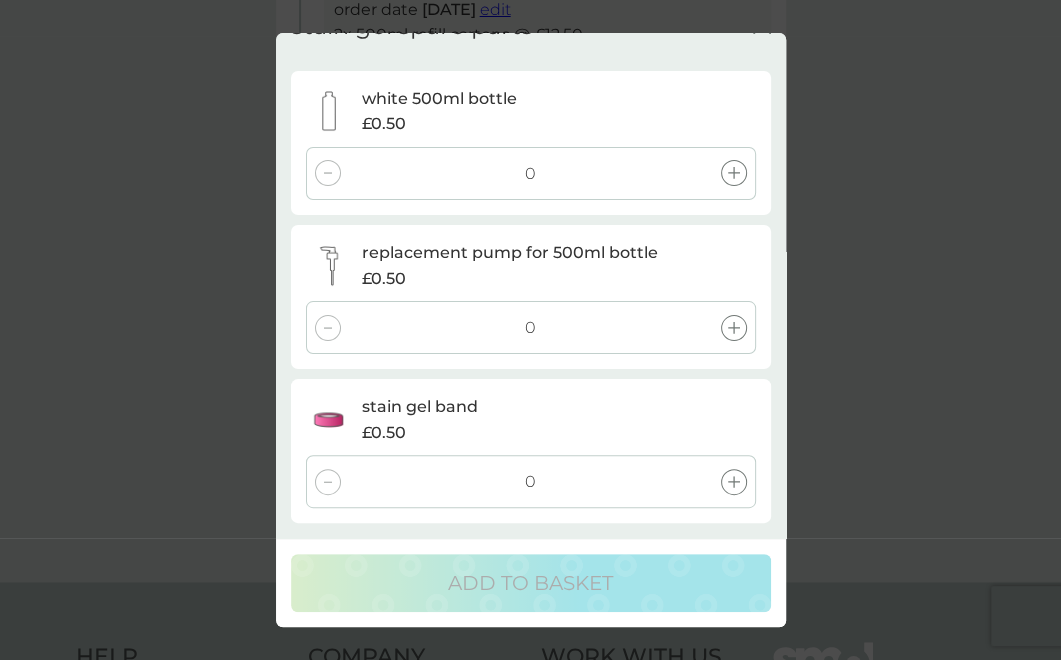 scroll, scrollTop: 35, scrollLeft: 0, axis: vertical 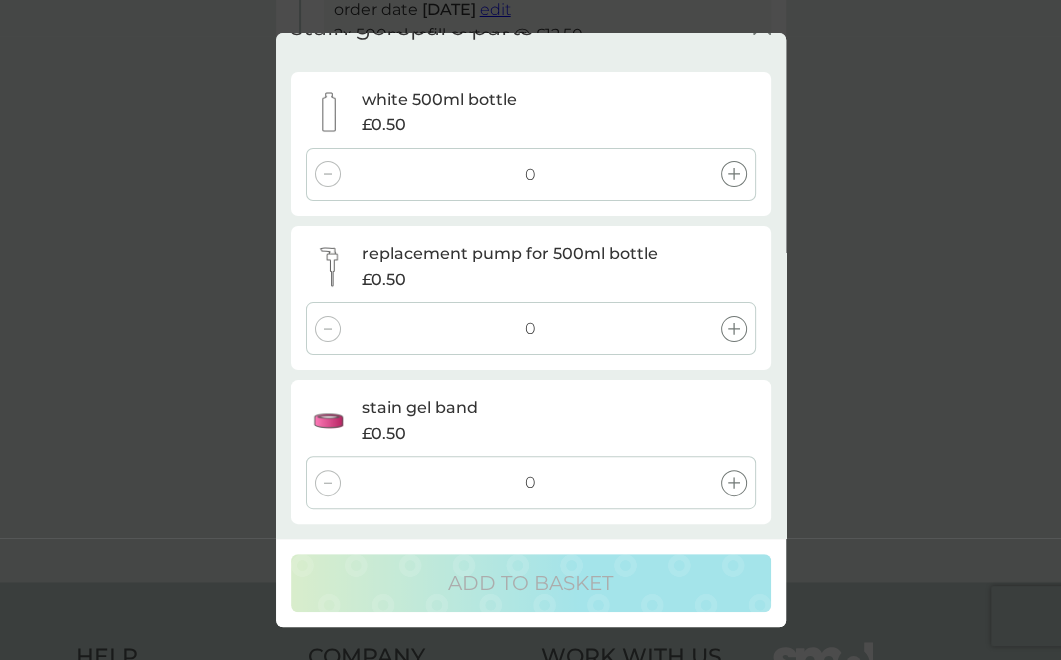 click on "stain gel spare parts close white 500ml bottle £0.50 0 replacement pump for 500ml bottle £0.50 0 stain gel band £0.50 0 ADD TO BASKET" at bounding box center (530, 330) 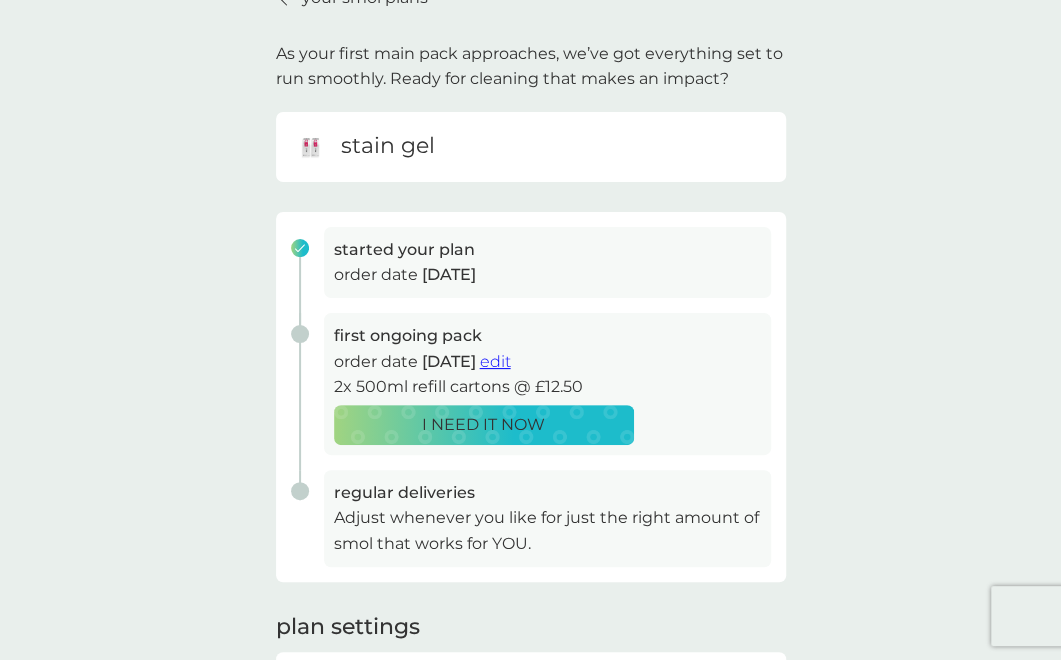 scroll, scrollTop: 0, scrollLeft: 0, axis: both 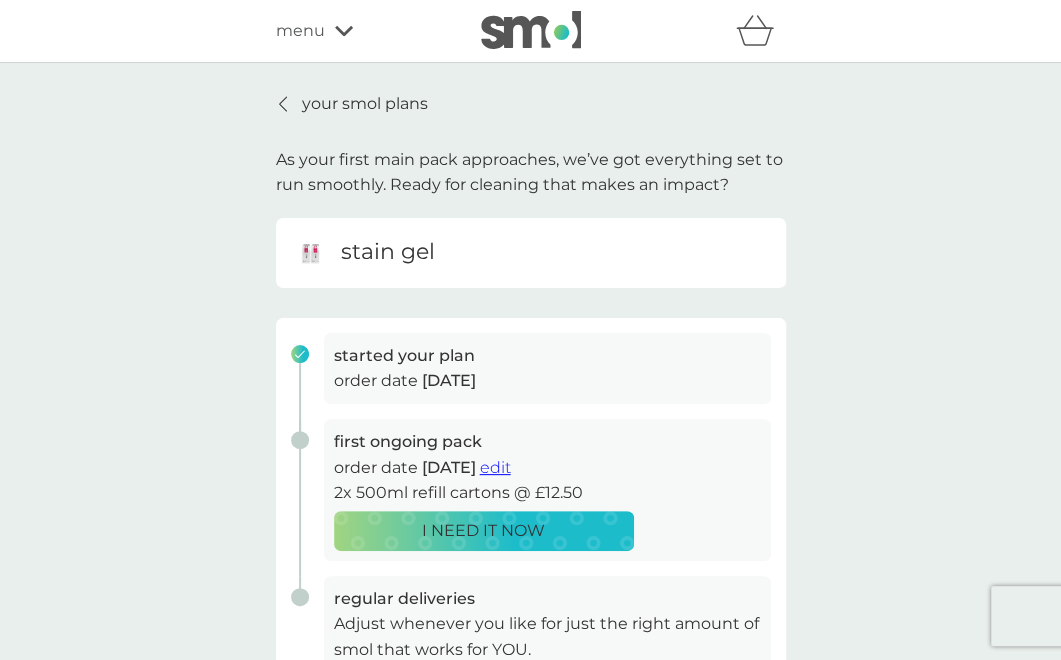 click on "your smol plans" at bounding box center [365, 104] 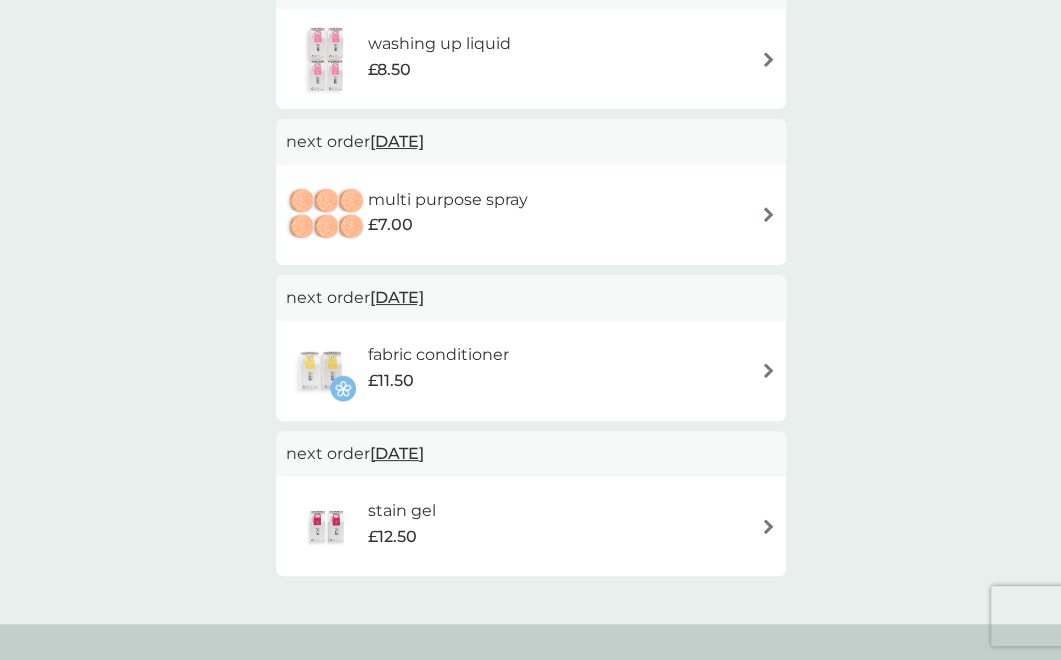 scroll, scrollTop: 538, scrollLeft: 0, axis: vertical 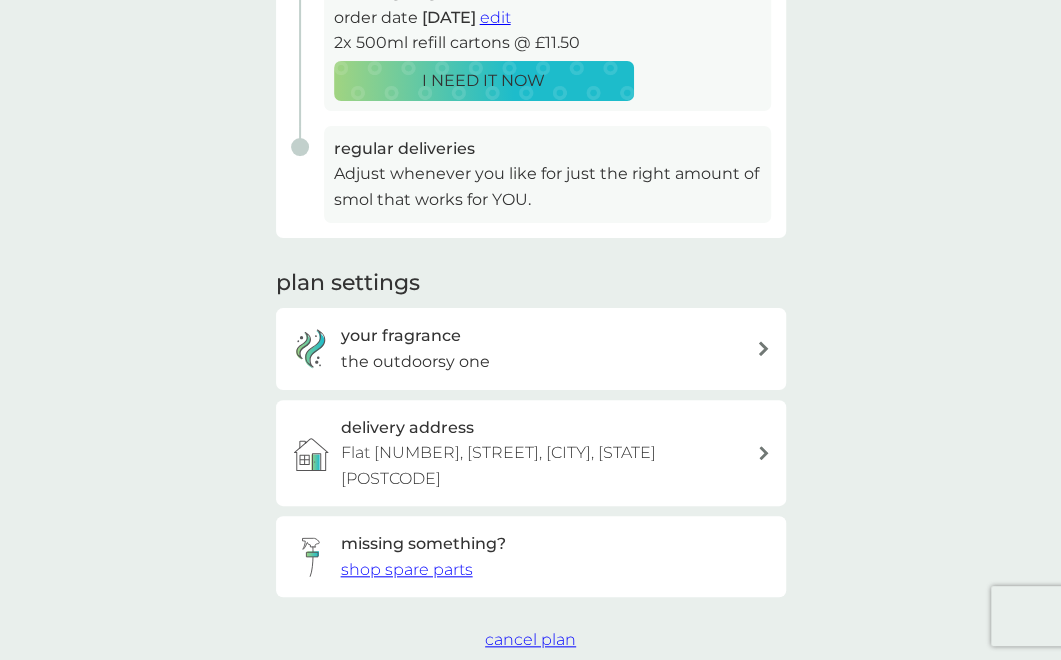 click on "shop spare parts" at bounding box center (407, 569) 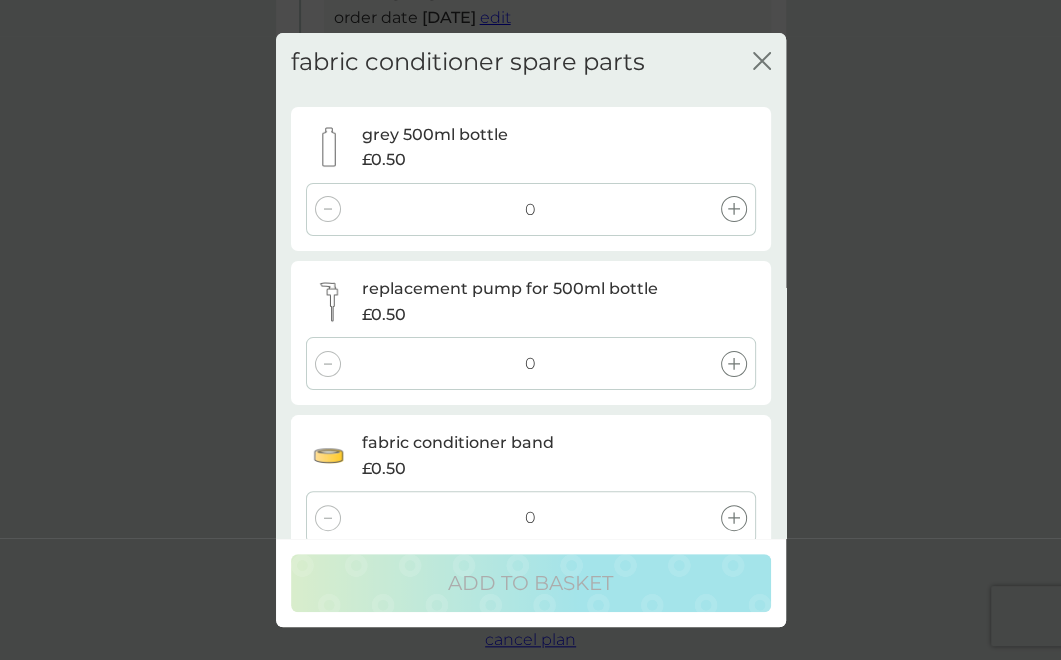 scroll, scrollTop: 36, scrollLeft: 0, axis: vertical 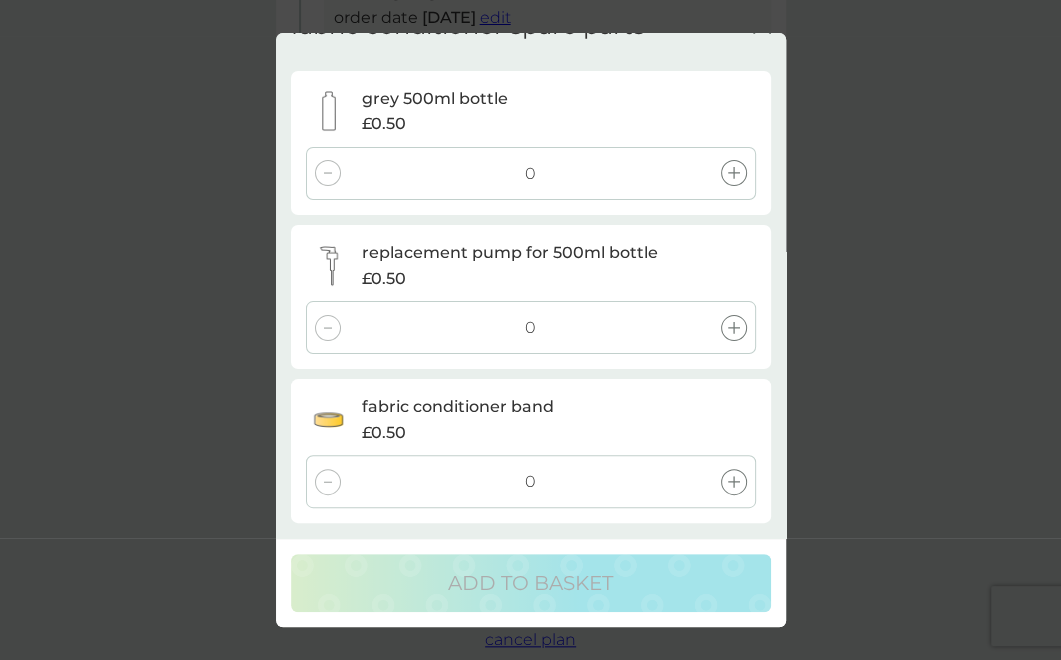 click on "fabric conditioner spare parts close grey 500ml bottle £0.50 0 replacement pump for 500ml bottle £0.50 0 fabric conditioner band £0.50 0 ADD TO BASKET" at bounding box center (530, 330) 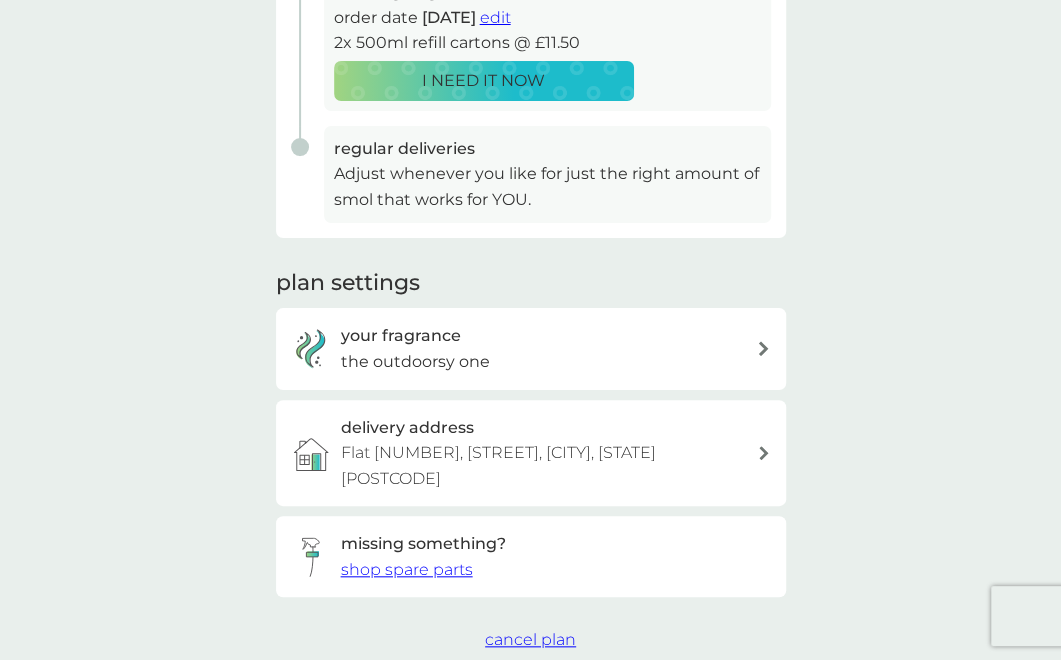click on "your fragrance the outdoorsy one" at bounding box center [531, 348] 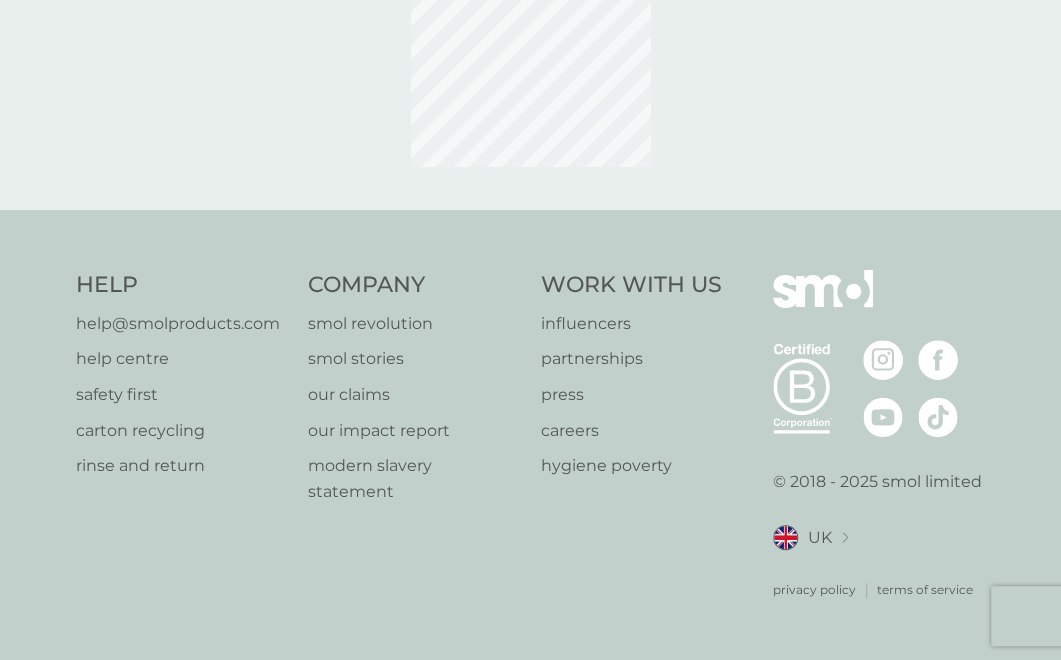 scroll, scrollTop: 0, scrollLeft: 0, axis: both 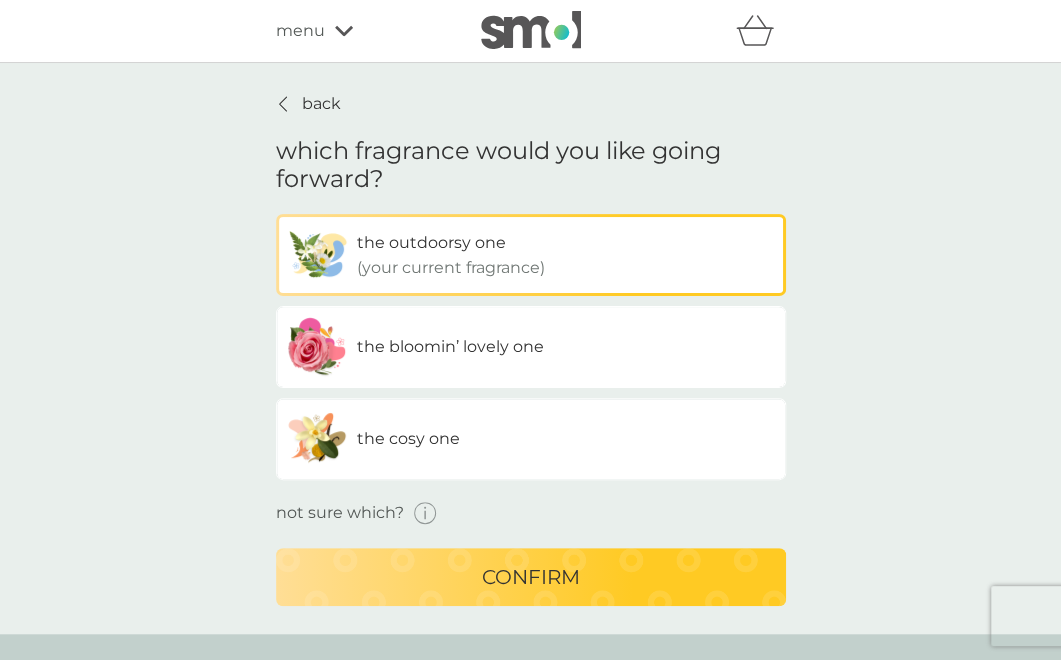 click 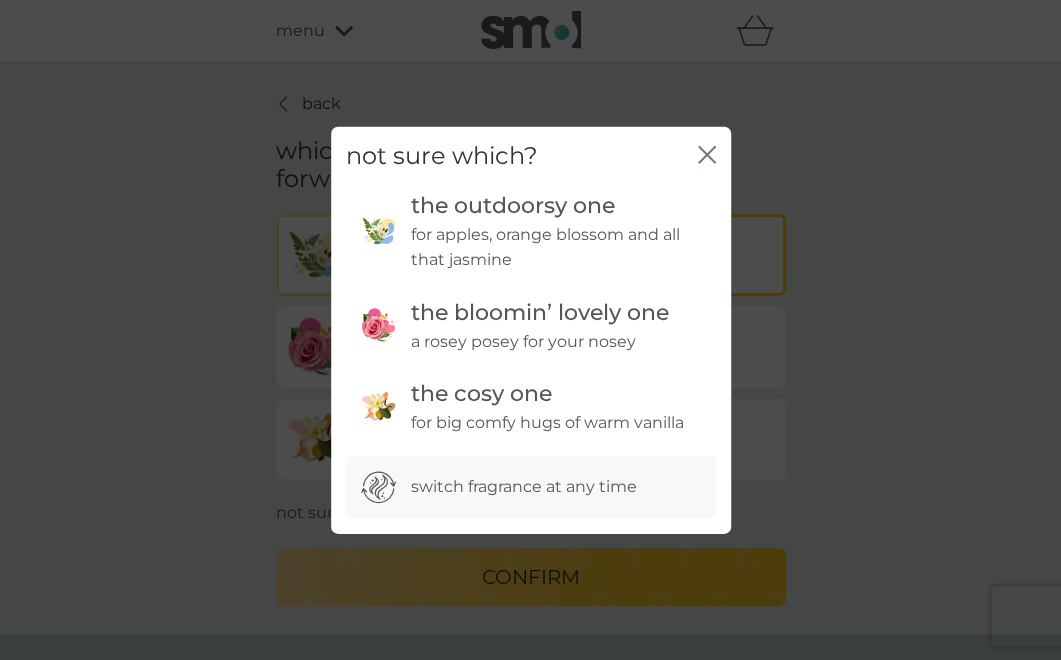 click on "not sure which? close the outdoorsy one for apples, orange blossom and all that jasmine the bloomin’ lovely one a rosey posey for your nosey the cosy one for big comfy hugs of warm vanilla switch fragrance at any time" at bounding box center [530, 330] 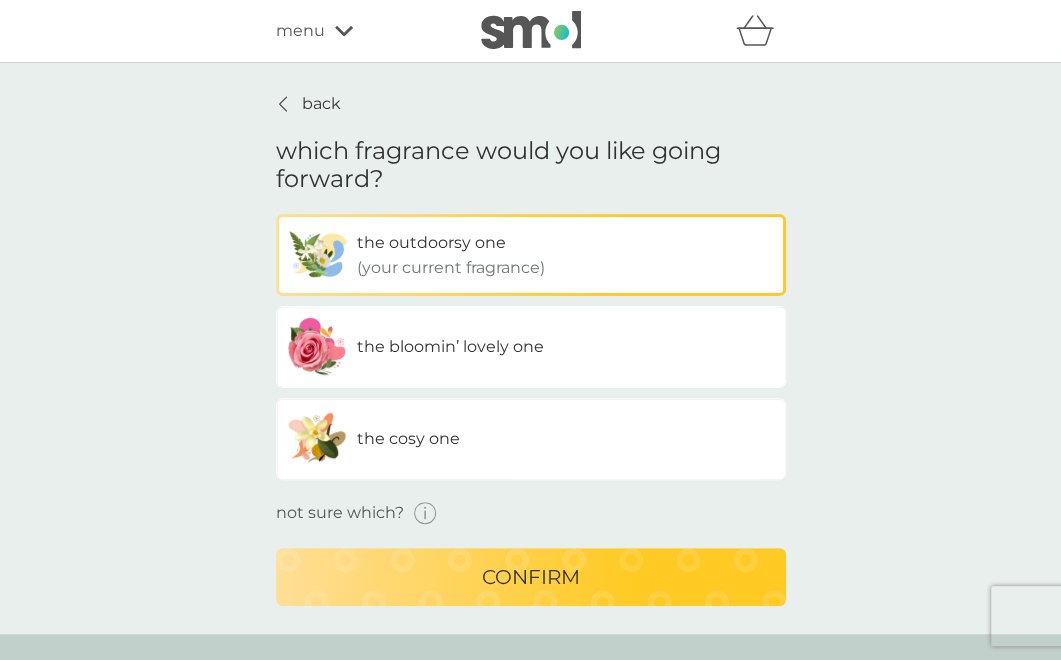 click on "back" at bounding box center [321, 104] 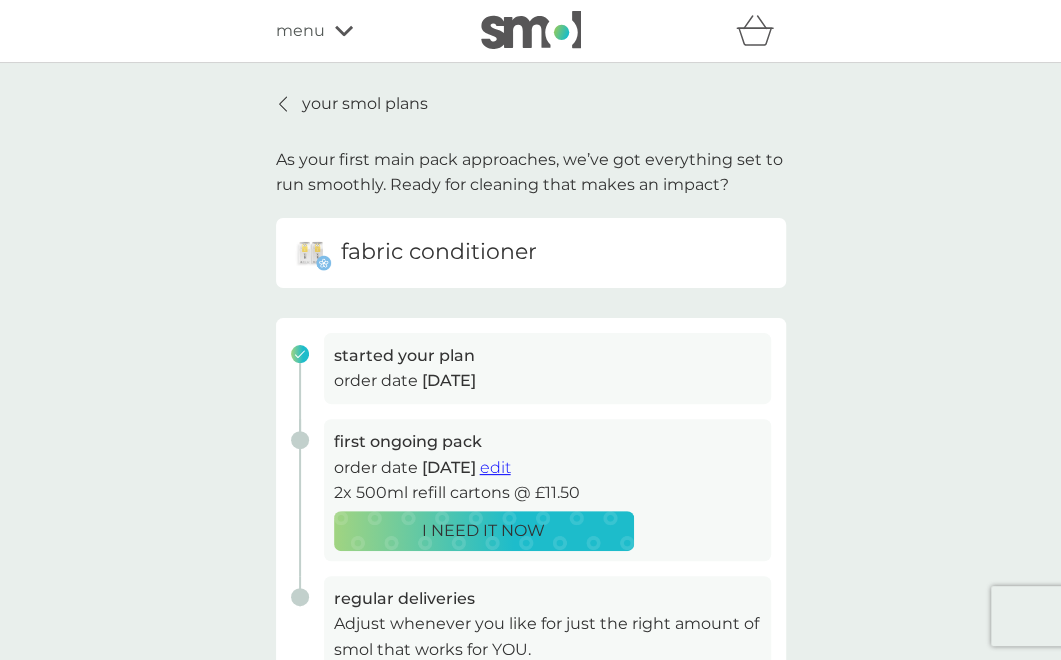 click on "your smol plans" at bounding box center [365, 104] 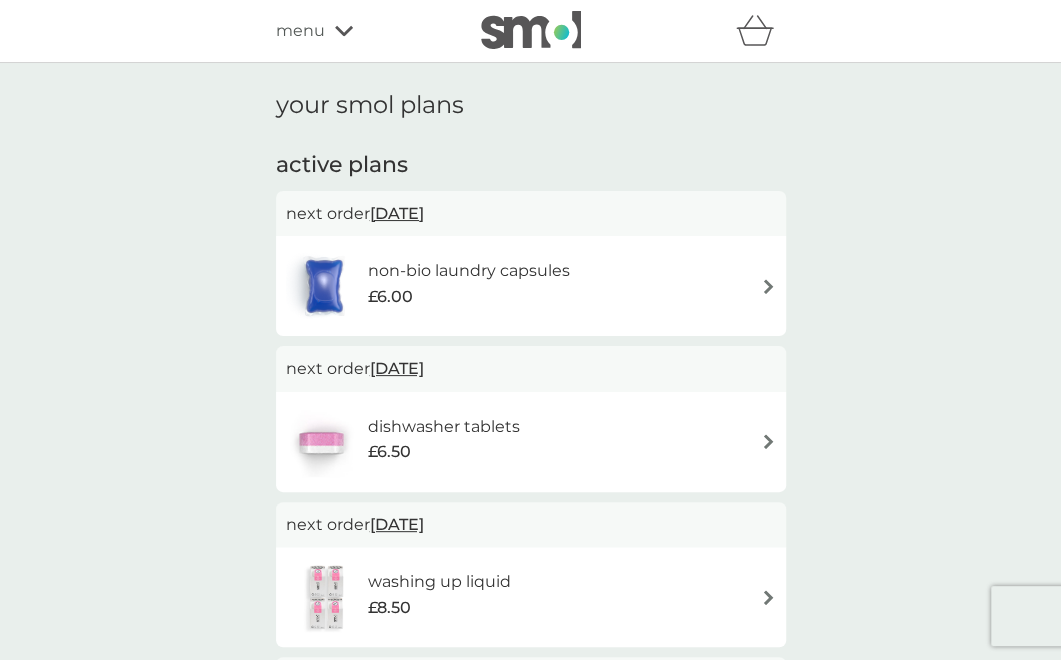 click on "washing up liquid £8.50" at bounding box center (531, 597) 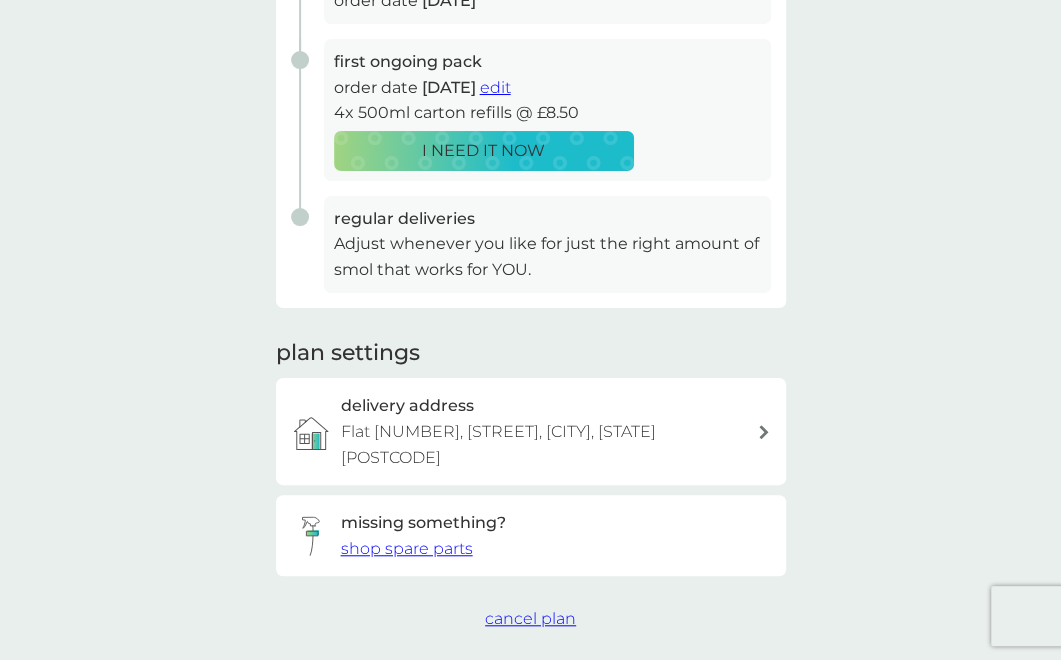 scroll, scrollTop: 386, scrollLeft: 0, axis: vertical 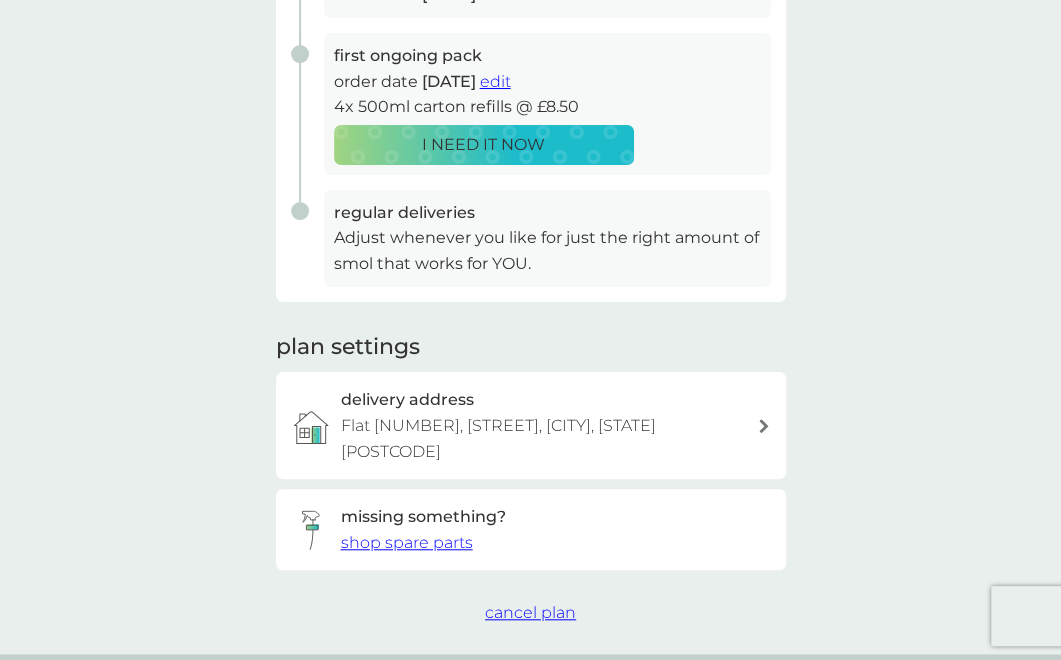 click on "shop spare parts" at bounding box center (407, 542) 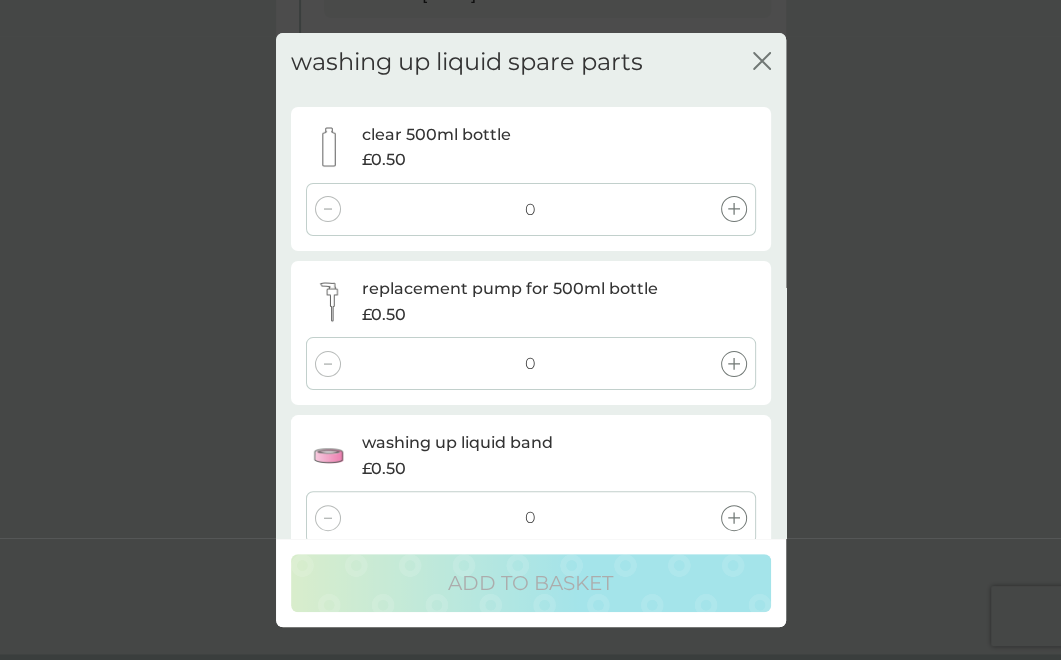 click on "washing up liquid spare parts close clear 500ml bottle £0.50 0 replacement pump for 500ml bottle £0.50 0 washing up liquid band £0.50 0" at bounding box center (531, 285) 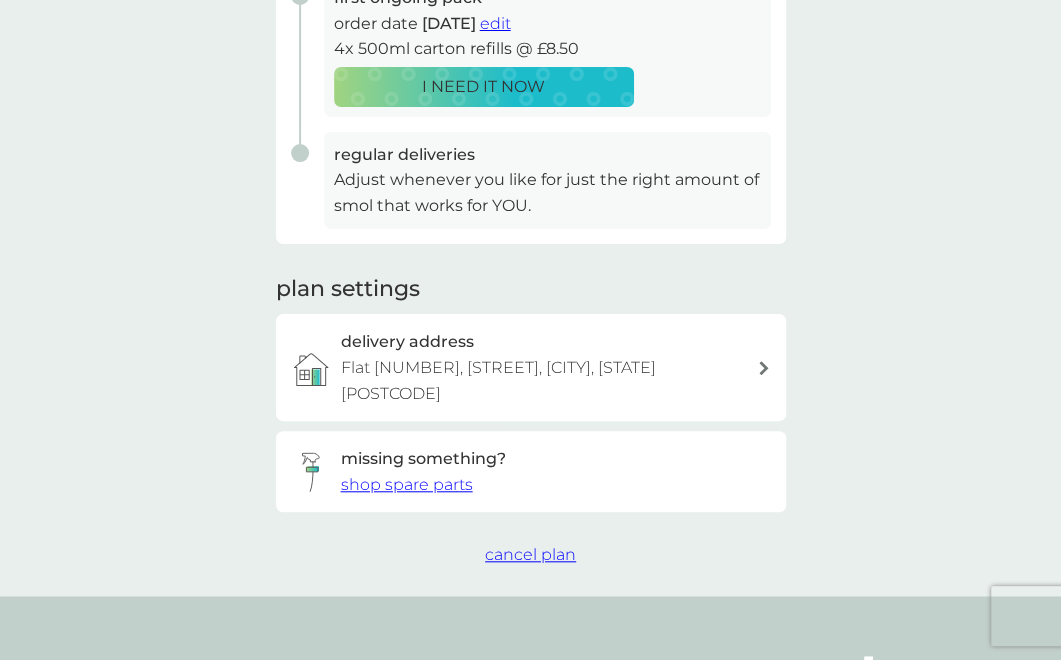 scroll, scrollTop: 445, scrollLeft: 0, axis: vertical 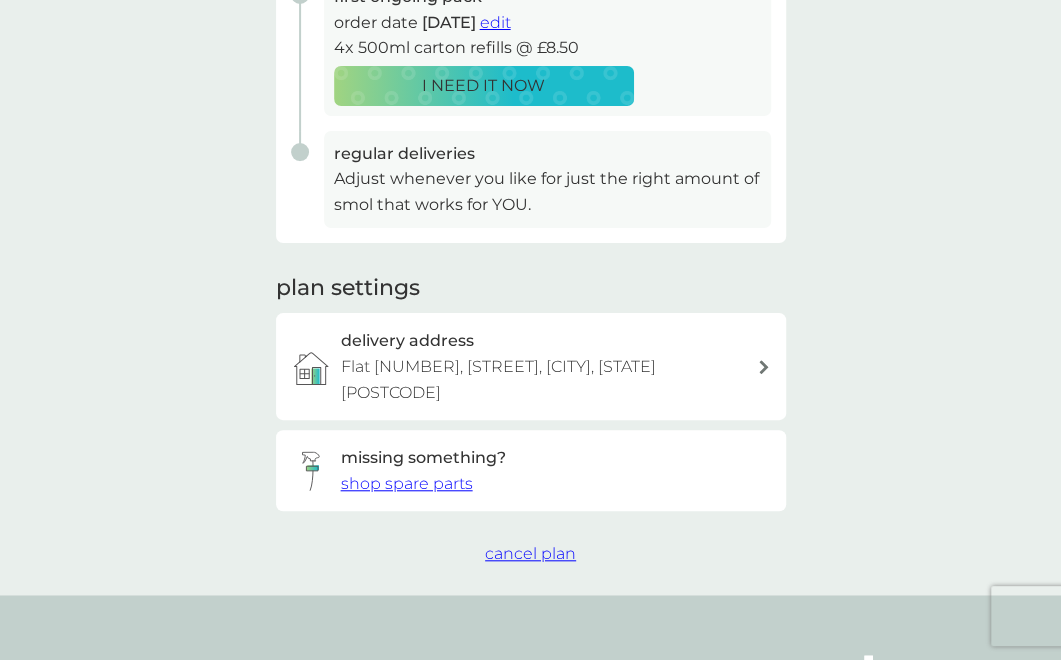 click on "cancel plan" at bounding box center [530, 553] 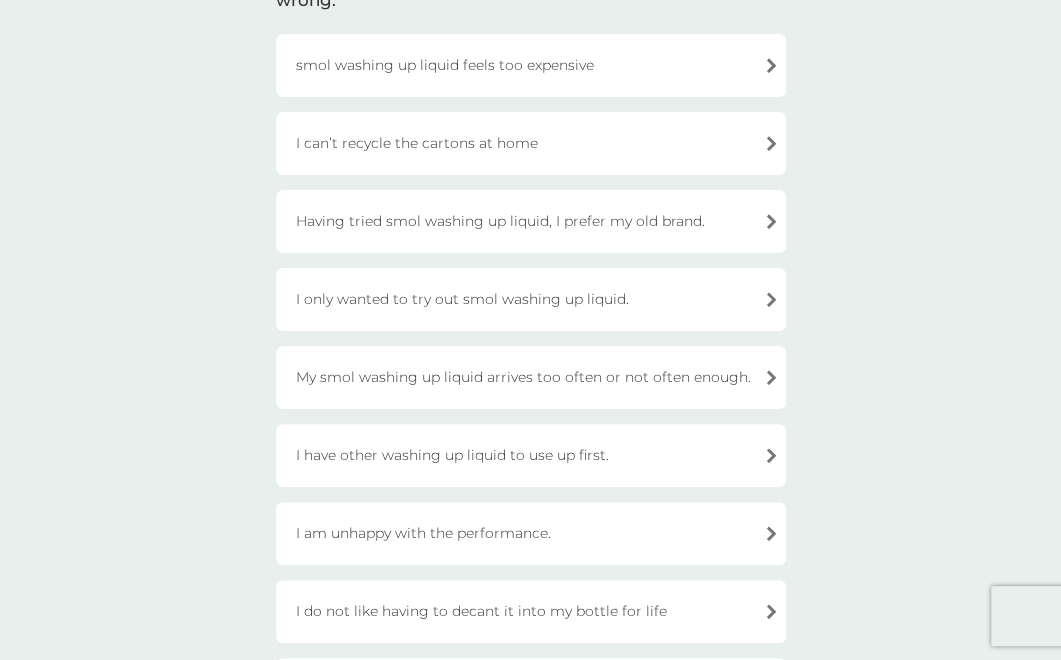 scroll, scrollTop: 200, scrollLeft: 0, axis: vertical 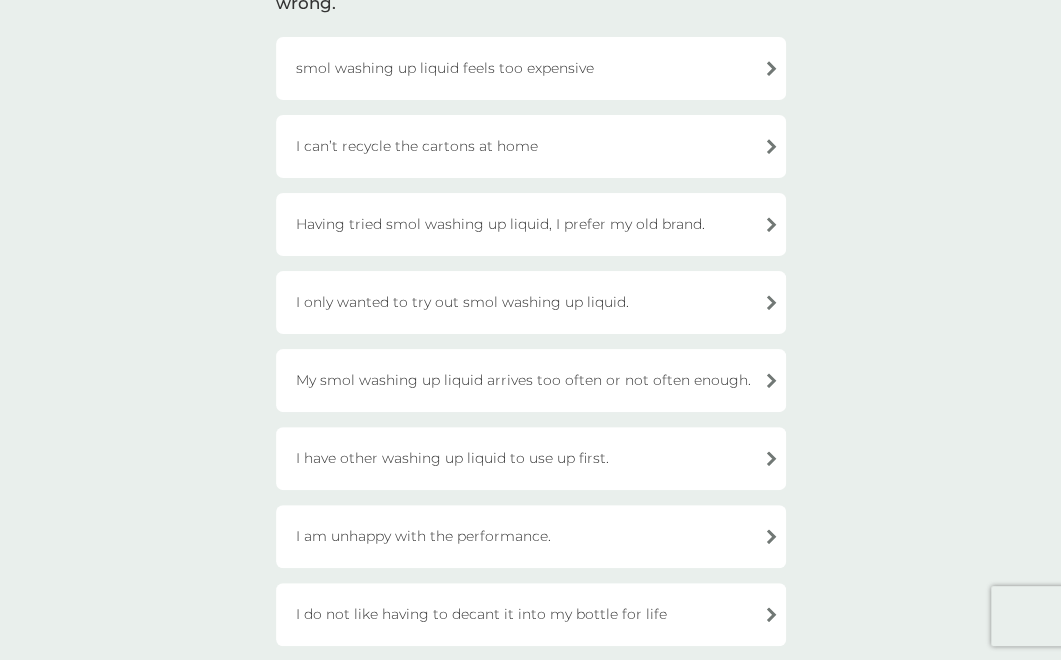 click on "I have other washing up liquid to use up first." at bounding box center [531, 458] 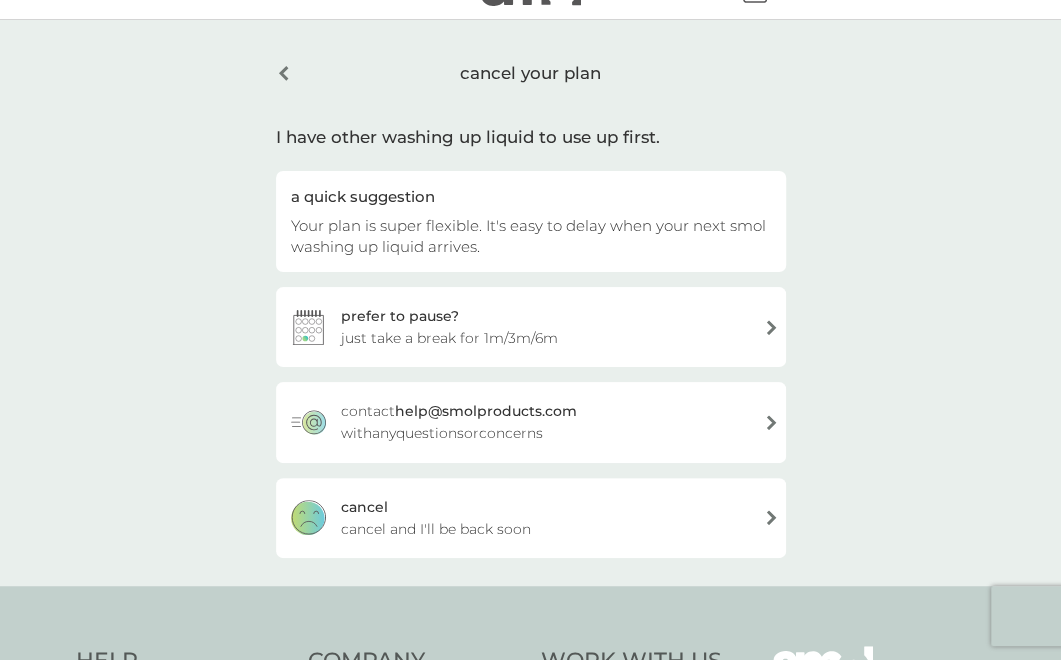 scroll, scrollTop: 42, scrollLeft: 0, axis: vertical 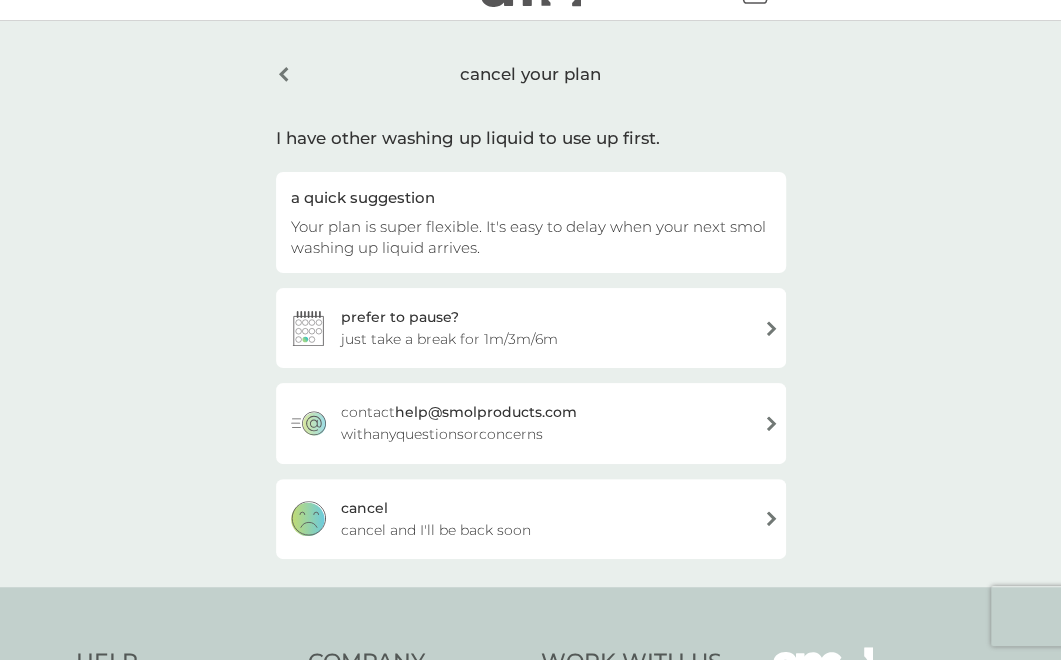 click on "cancel cancel and I'll be back soon" at bounding box center [531, 519] 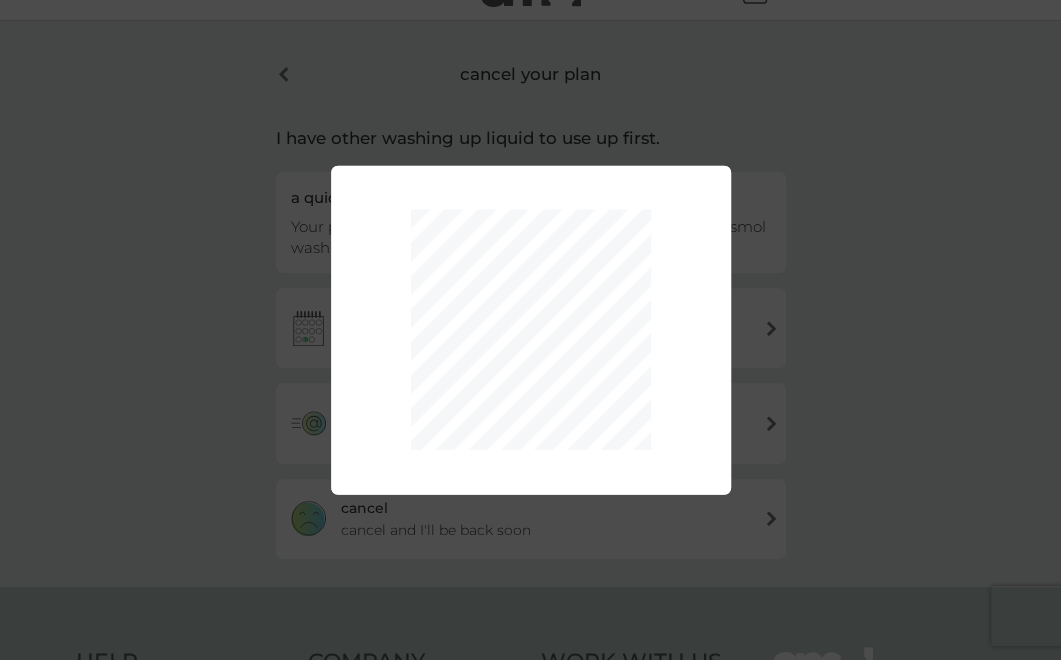 click on "Thank you, your plan has now been cancelled. Remember, reactivating is super easy whenever you’re ready." at bounding box center (530, 330) 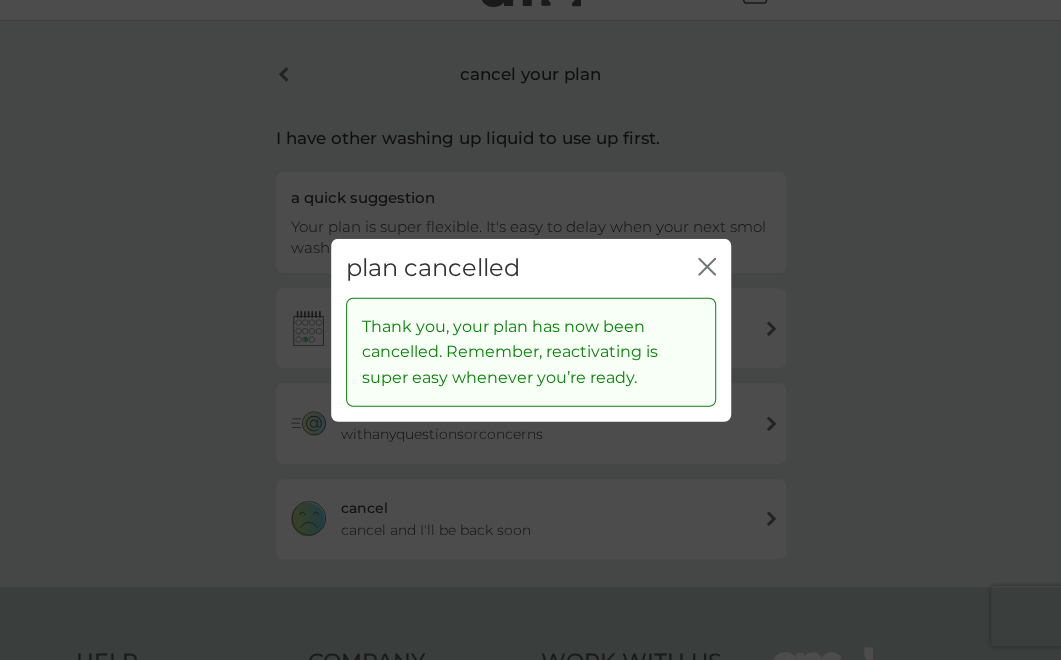 click on "close" at bounding box center (707, 268) 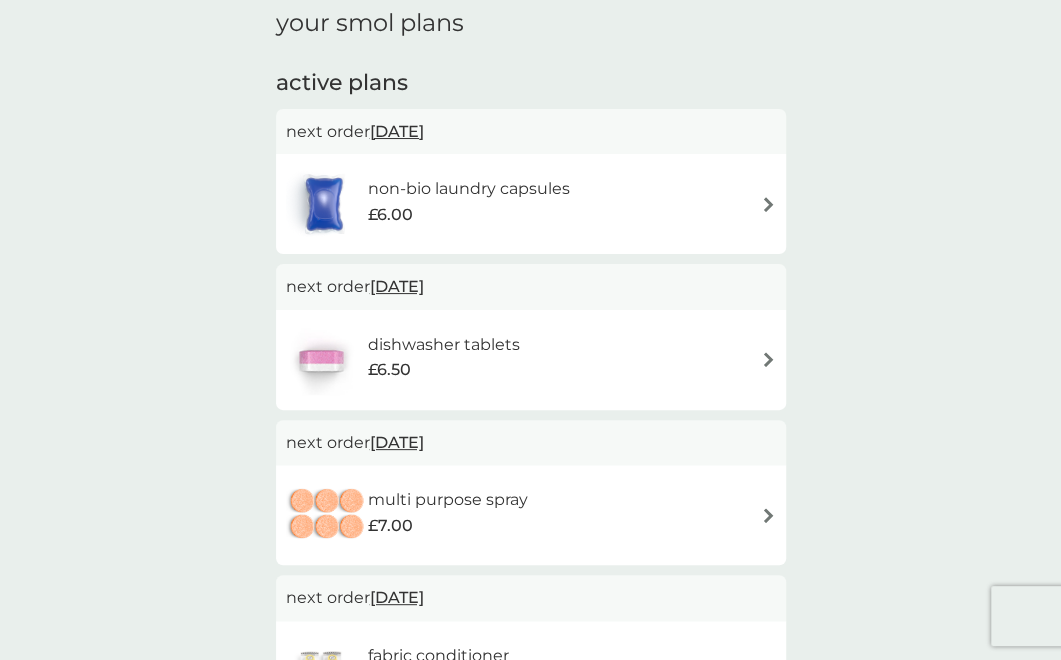 scroll, scrollTop: 68, scrollLeft: 0, axis: vertical 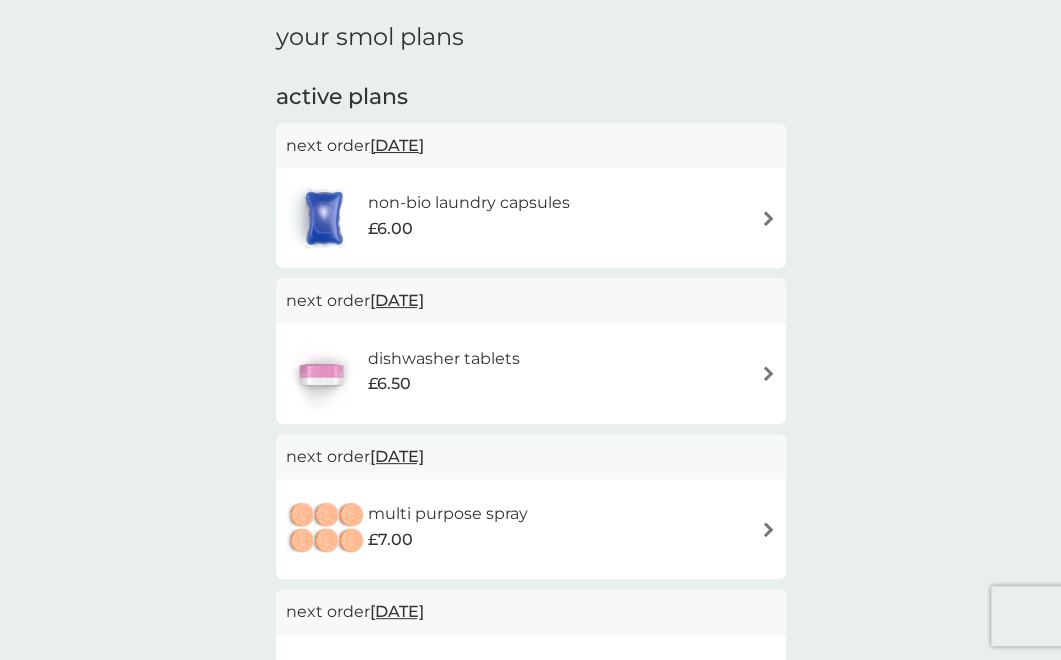click on "dishwasher tablets £6.50" at bounding box center [531, 374] 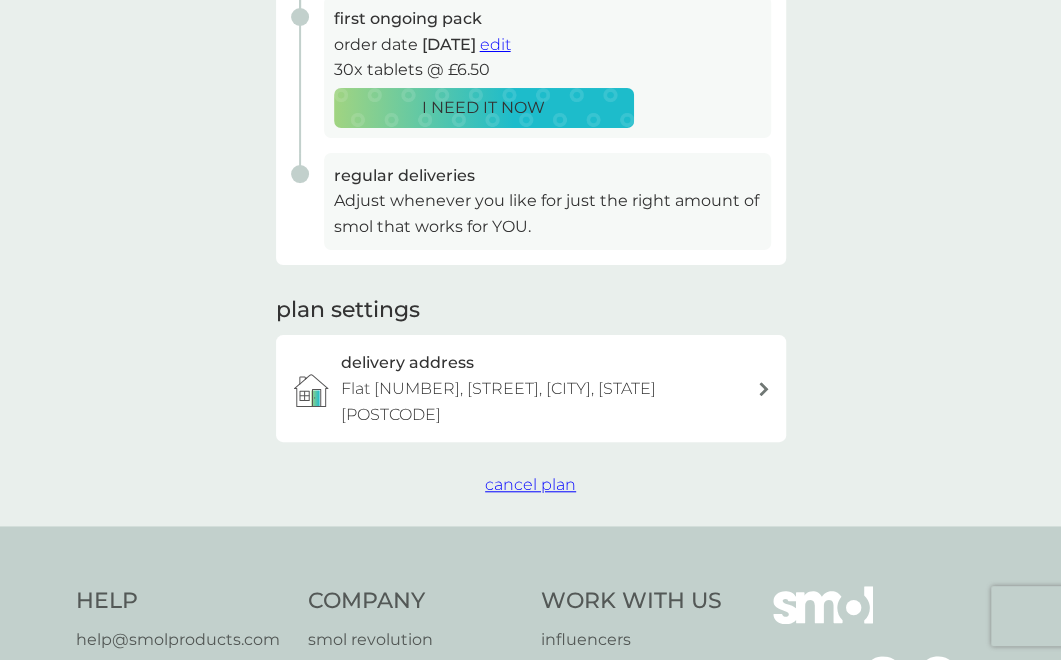 scroll, scrollTop: 422, scrollLeft: 0, axis: vertical 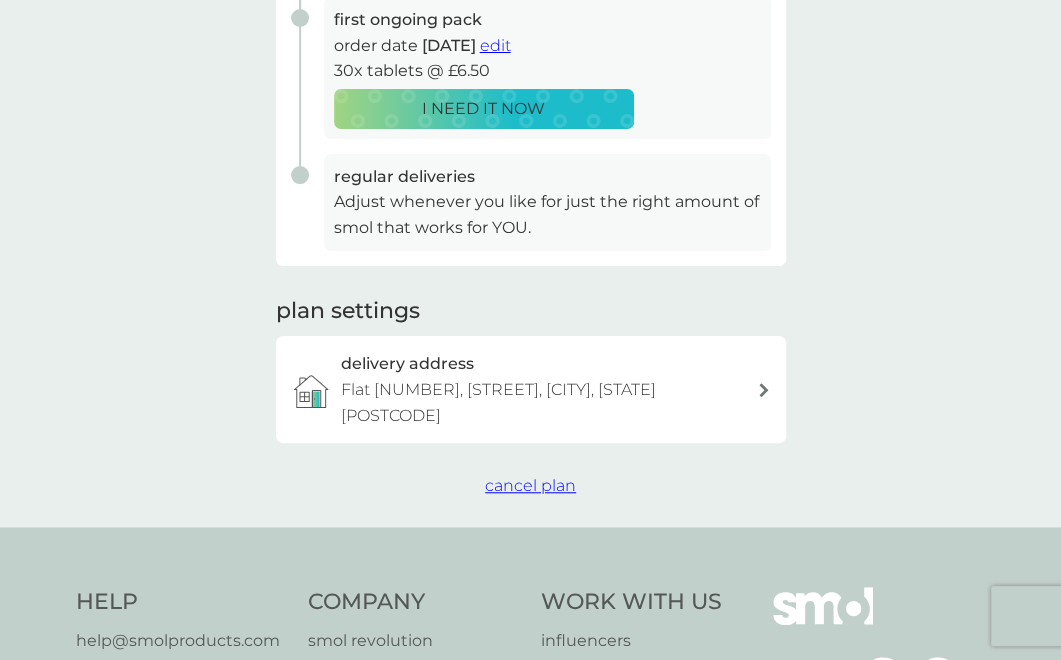click on "cancel plan" at bounding box center [530, 485] 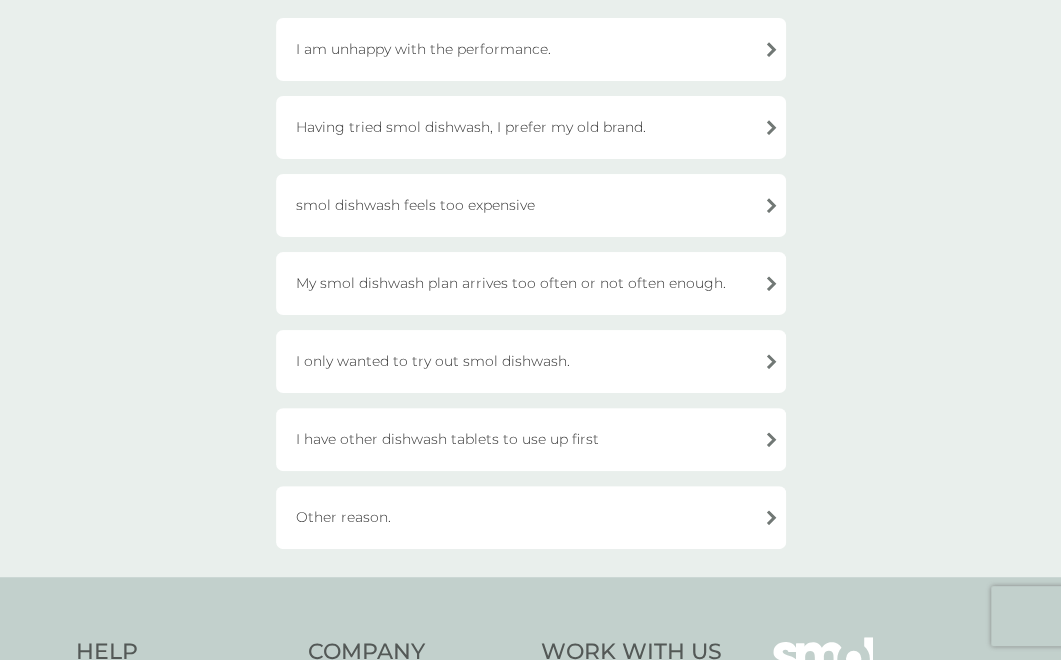 scroll, scrollTop: 218, scrollLeft: 0, axis: vertical 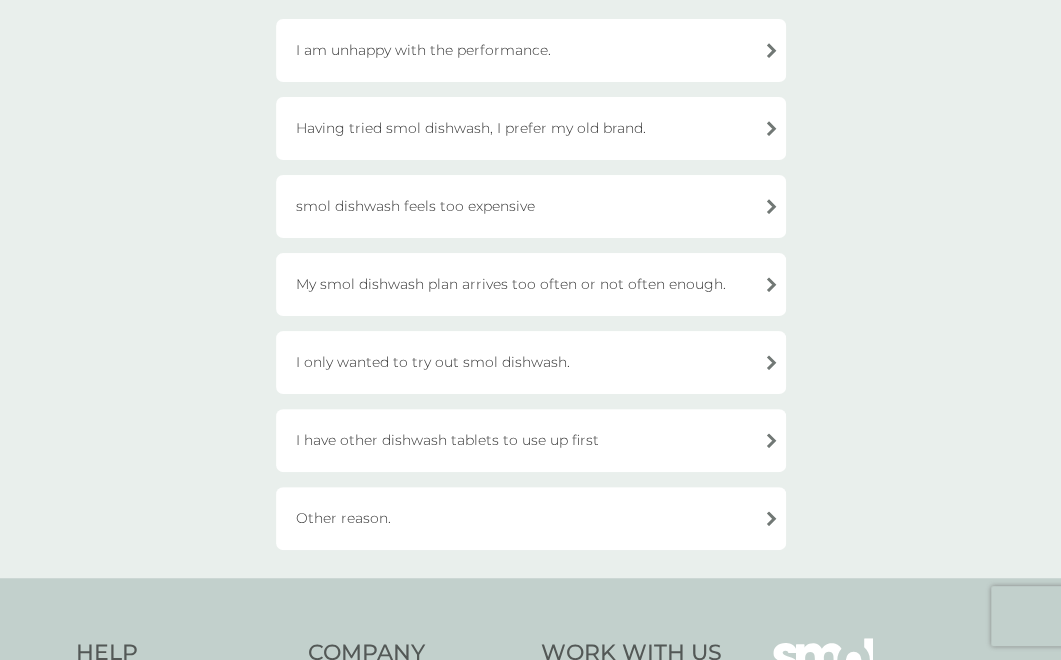 click on "I only wanted to try out smol dishwash." at bounding box center [531, 362] 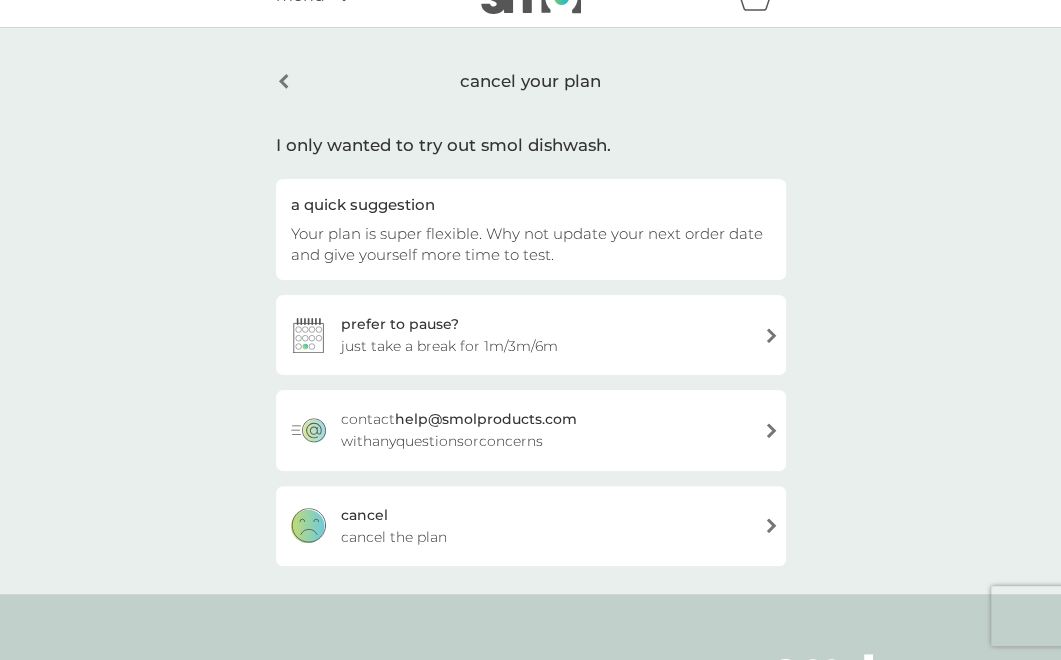 scroll, scrollTop: 128, scrollLeft: 0, axis: vertical 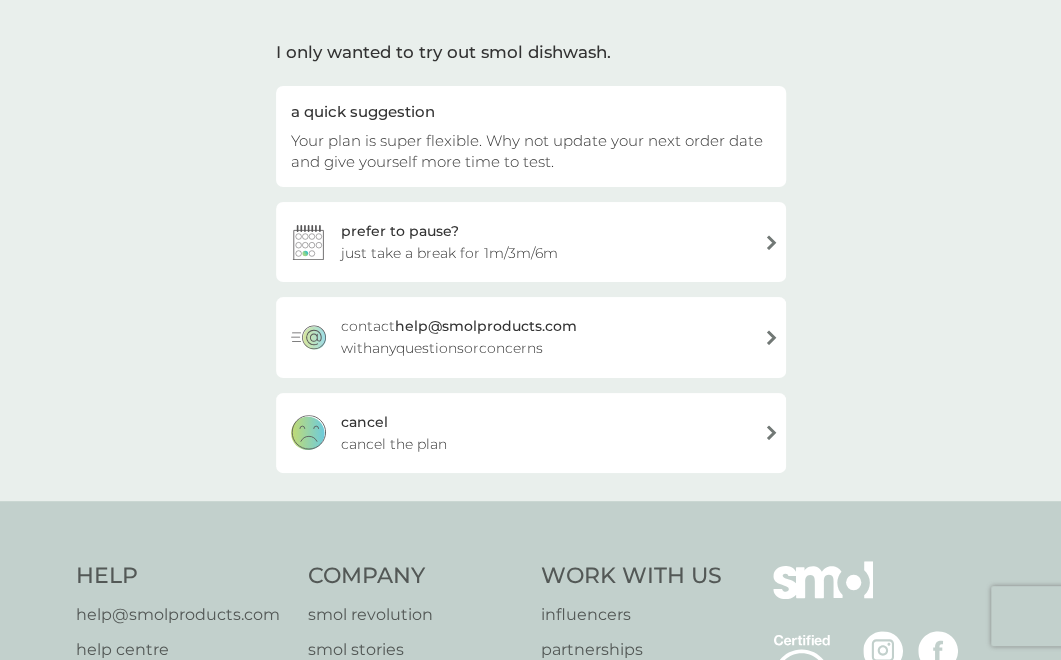 click on "cancel cancel the plan" at bounding box center [531, 433] 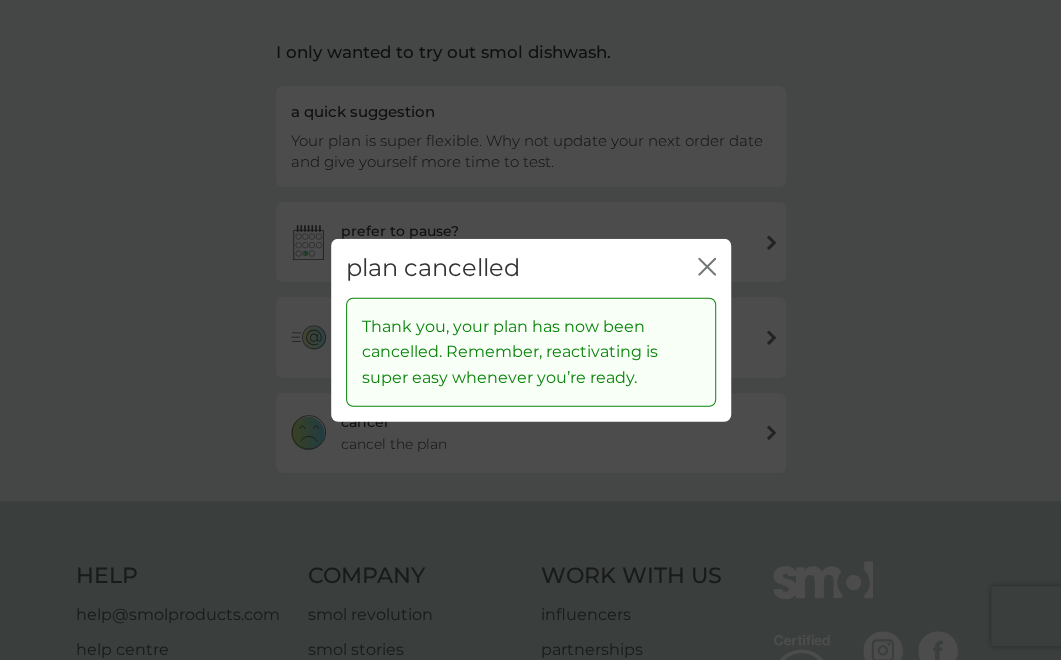 click 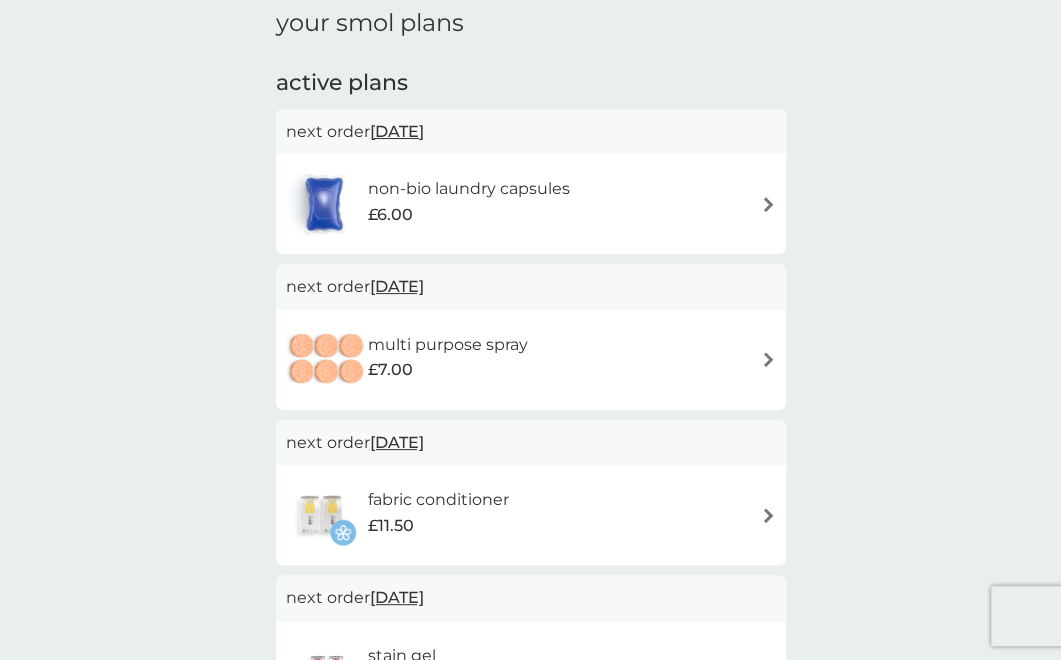 scroll, scrollTop: 92, scrollLeft: 0, axis: vertical 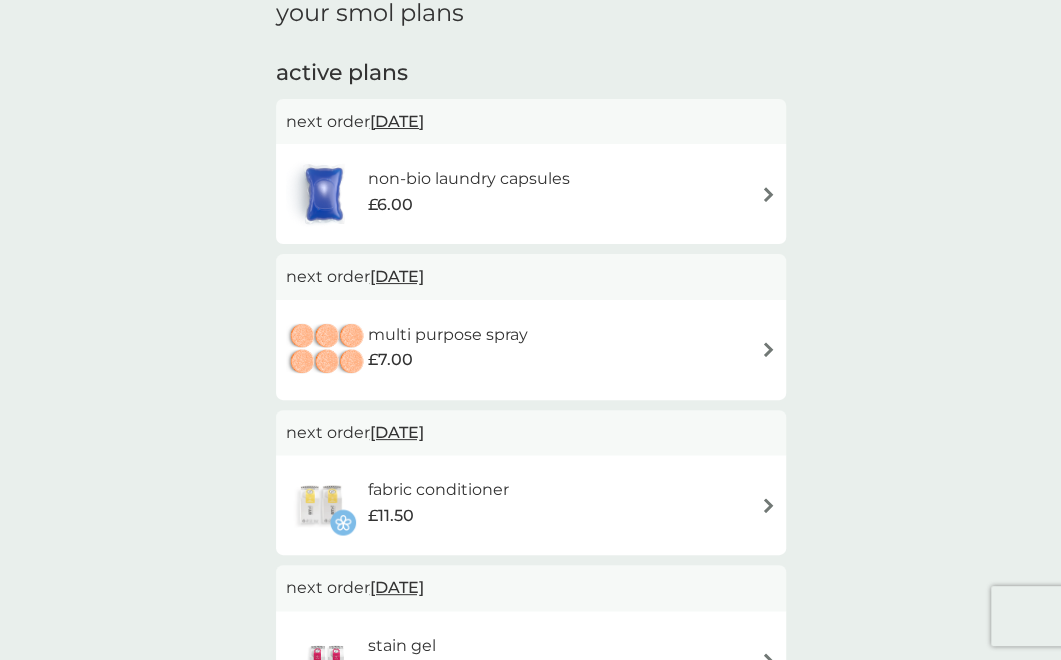 click on "non-bio laundry capsules" at bounding box center [468, 179] 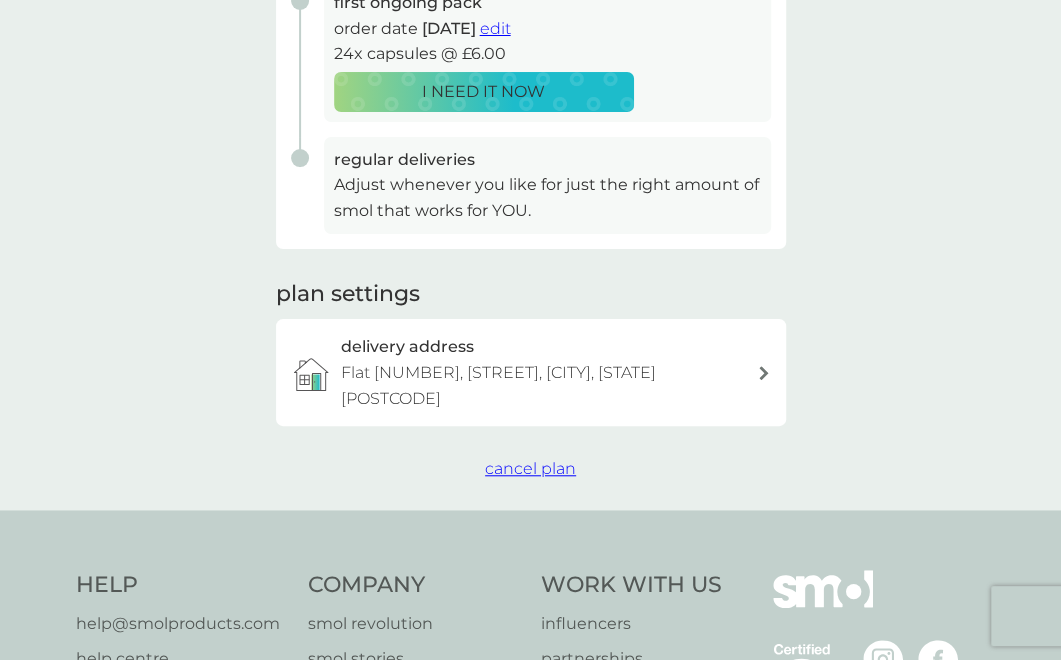 scroll, scrollTop: 441, scrollLeft: 0, axis: vertical 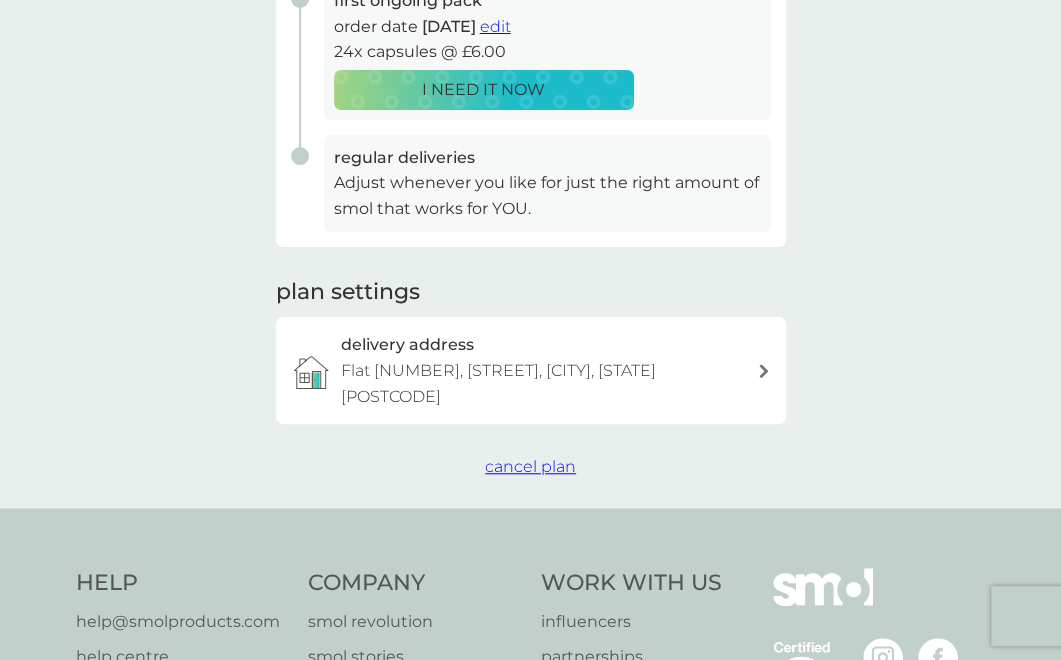 click on "cancel plan" at bounding box center [530, 467] 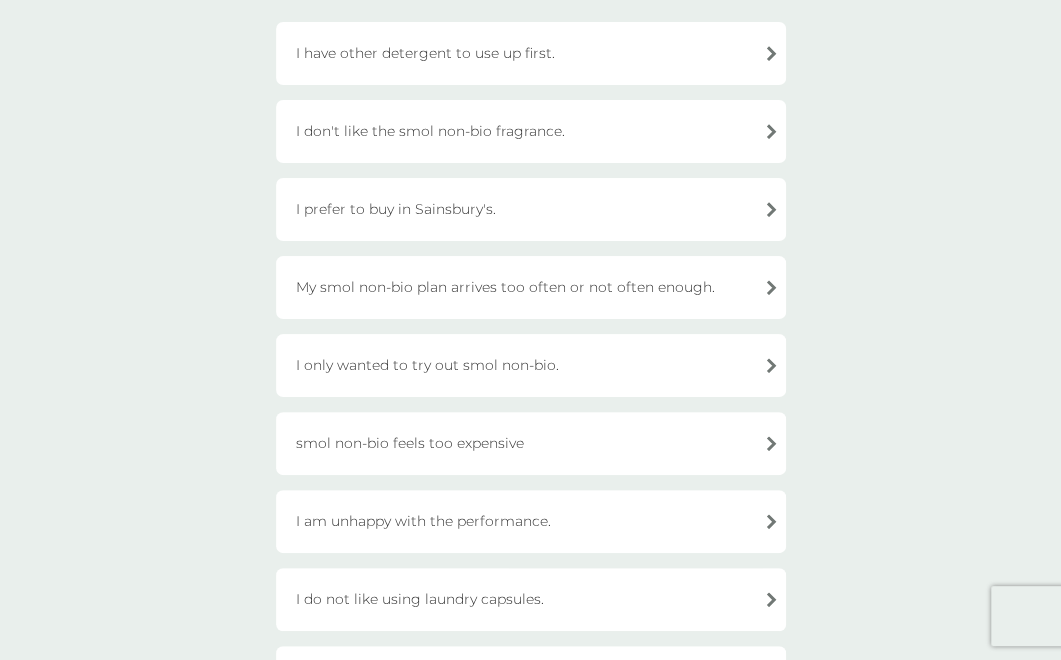 scroll, scrollTop: 182, scrollLeft: 0, axis: vertical 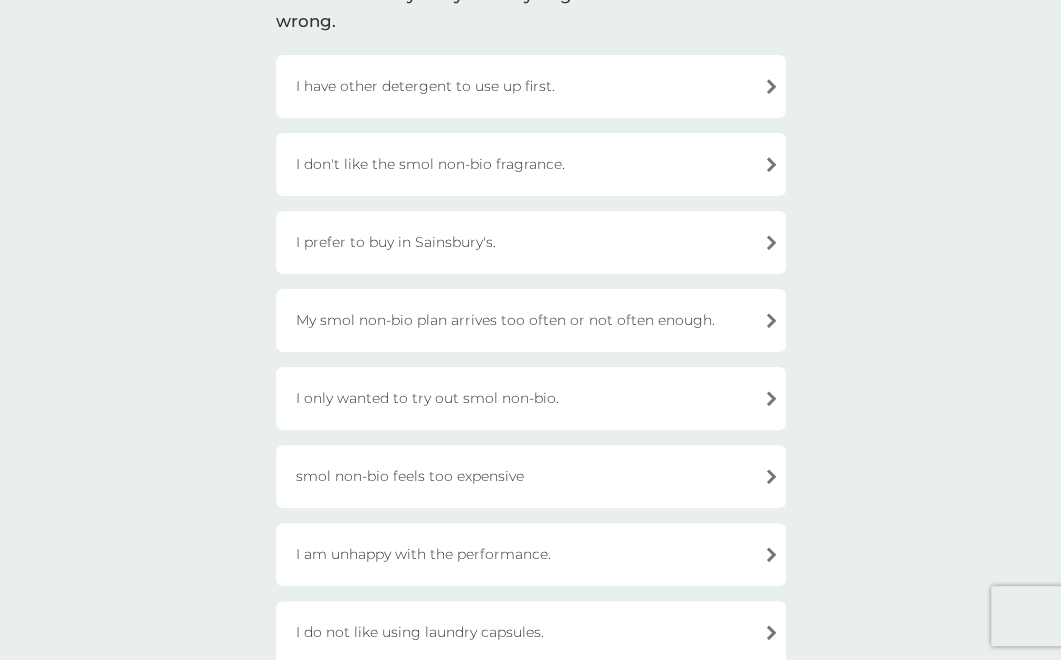 click on "I prefer to buy in Sainsbury's." at bounding box center (531, 242) 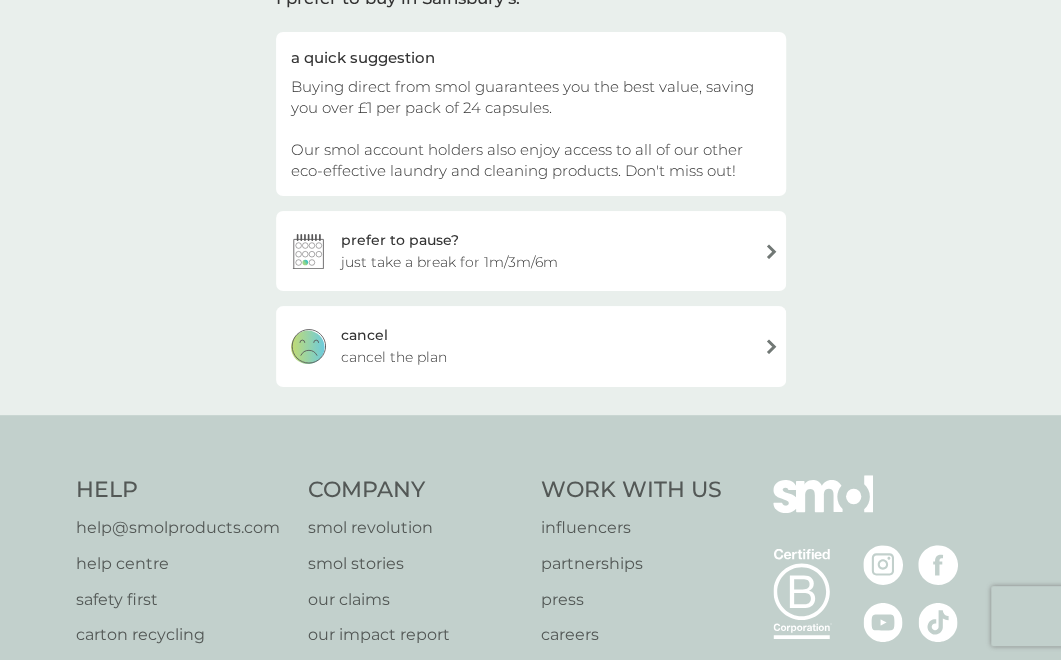 click on "cancel cancel the plan" at bounding box center (531, 346) 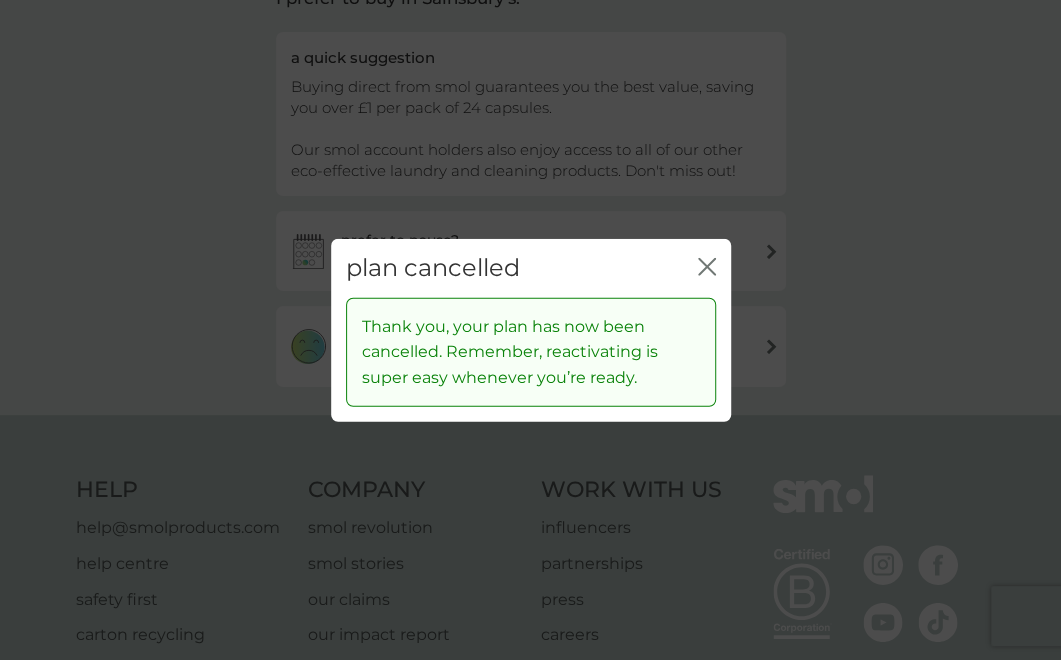 click on "close" 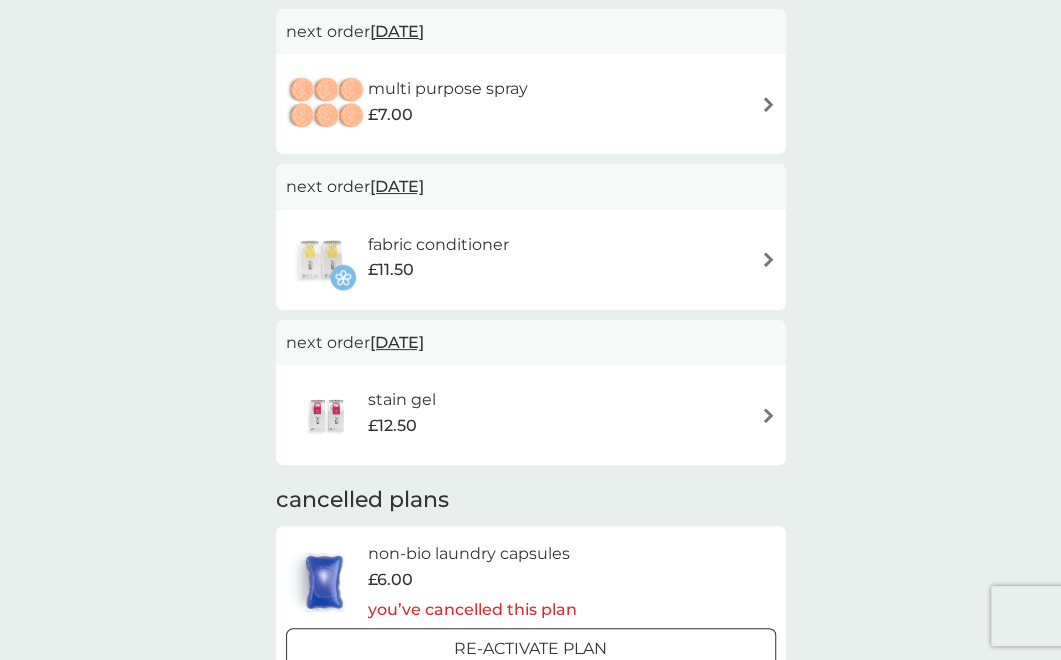 scroll, scrollTop: 0, scrollLeft: 0, axis: both 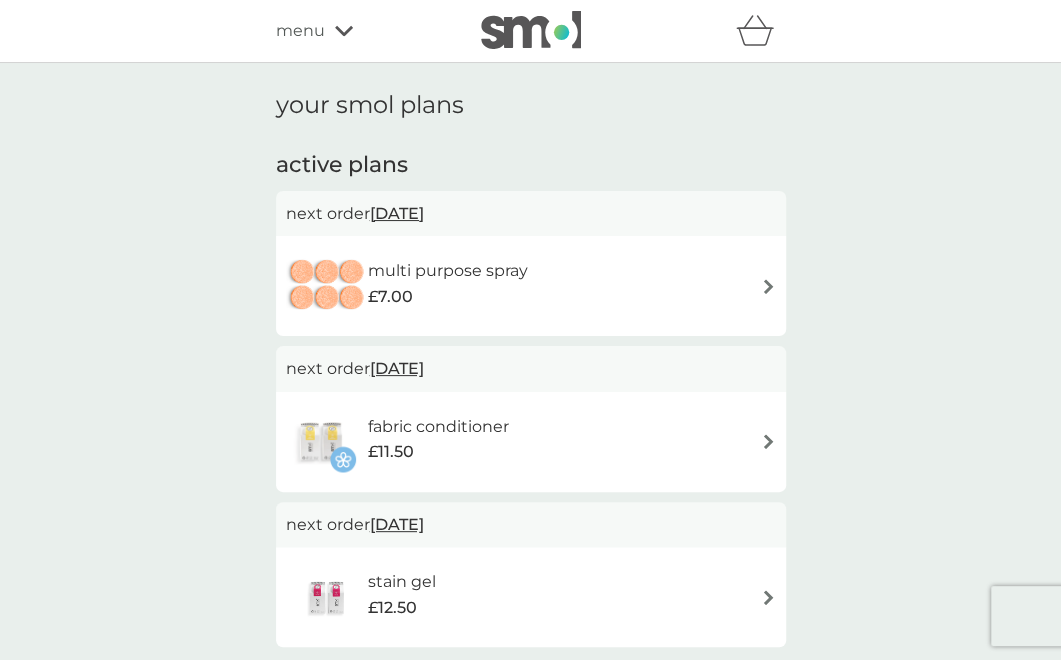 click on "your smol plans active plans next order [DATE] multi purpose spray £7.00 next order [DATE] fabric conditioner £11.50 next order [DATE] stain gel £12.50 cancelled plans non-bio laundry capsules £6.00 you’ve cancelled this plan Re-activate Plan dishwasher tablets £6.50 you’ve cancelled this plan Re-activate Plan washing up liquid £8.50 you’ve cancelled this plan Re-activate Plan" at bounding box center [530, 645] 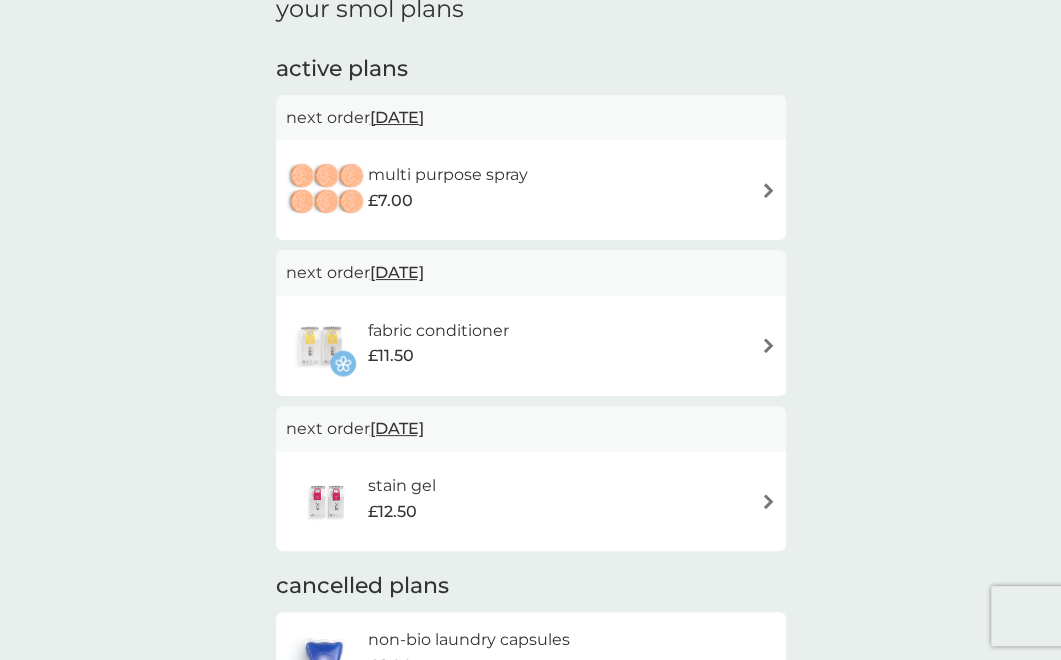 scroll, scrollTop: 36, scrollLeft: 0, axis: vertical 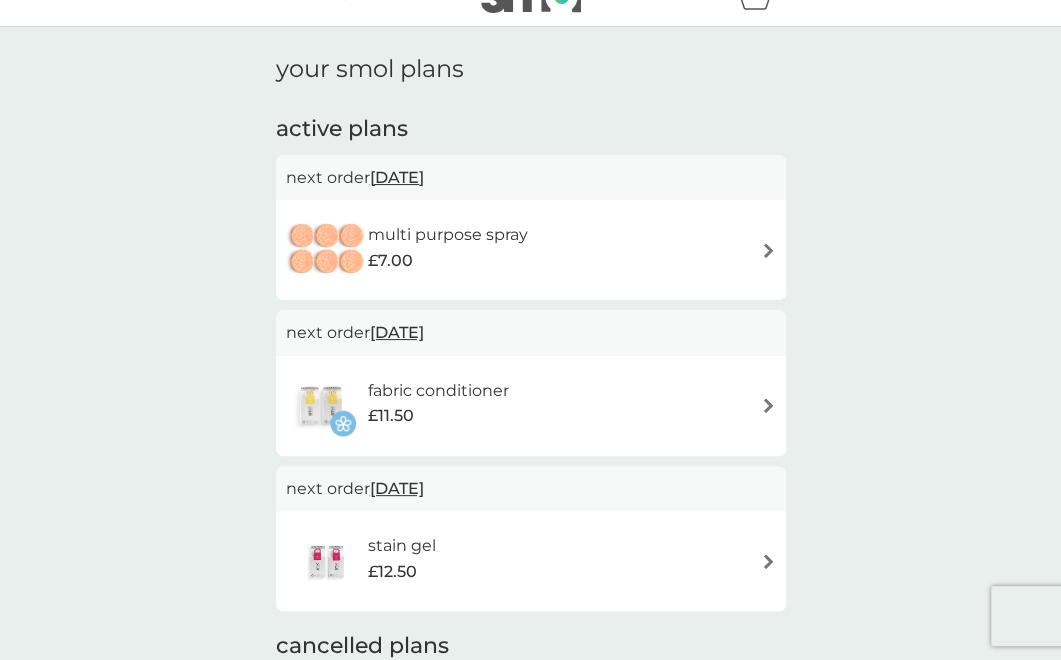 click on "multi purpose spray £7.00" at bounding box center [531, 250] 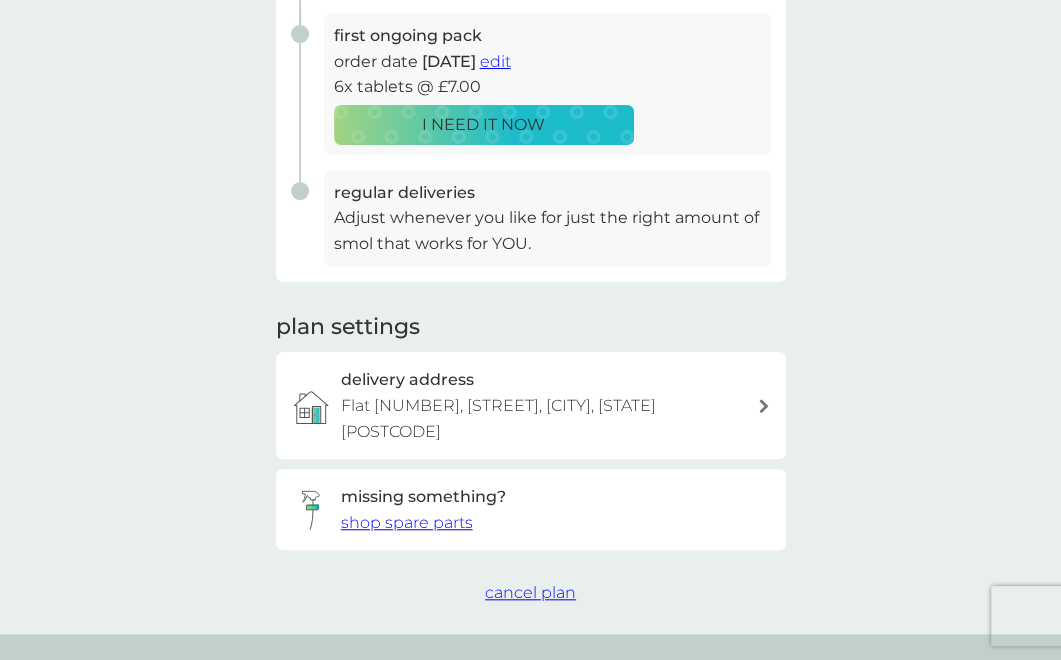 scroll, scrollTop: 405, scrollLeft: 0, axis: vertical 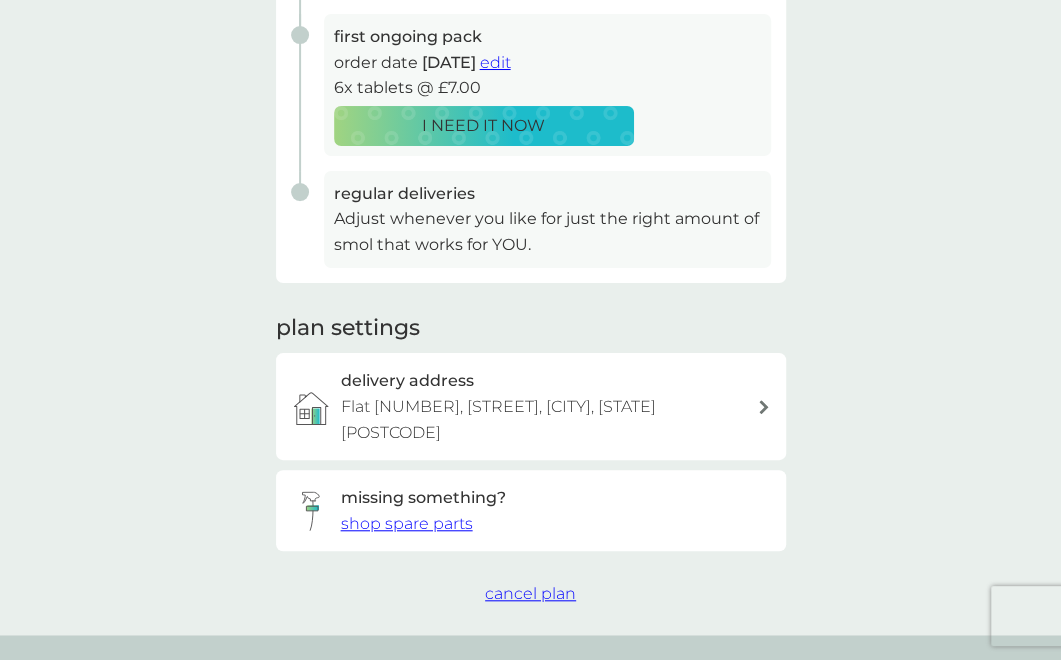 click on "cancel plan" at bounding box center [530, 593] 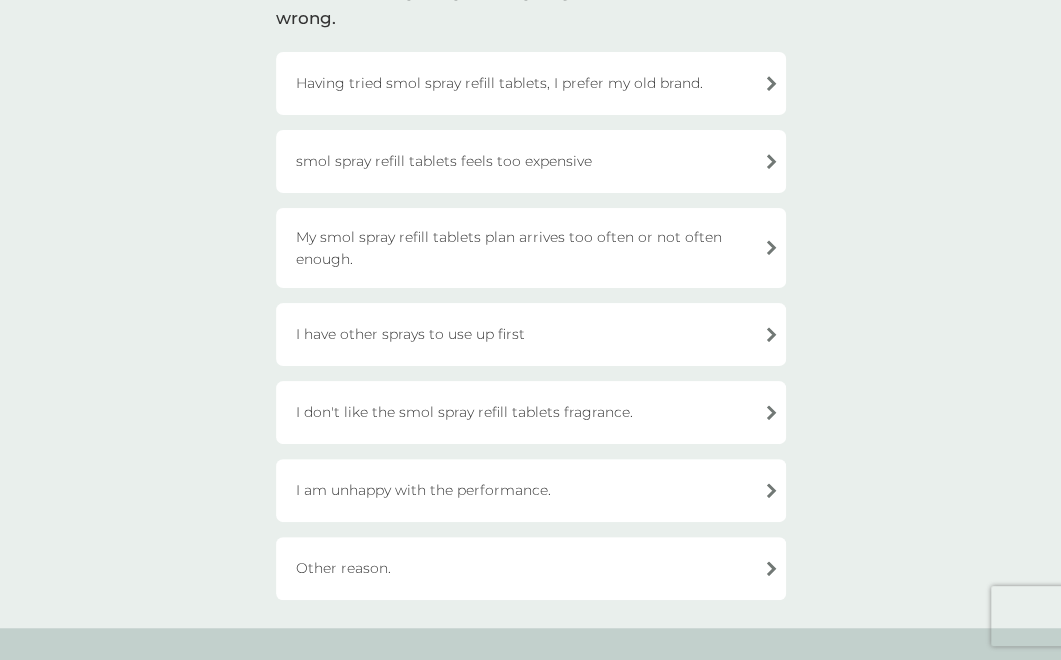 scroll, scrollTop: 184, scrollLeft: 0, axis: vertical 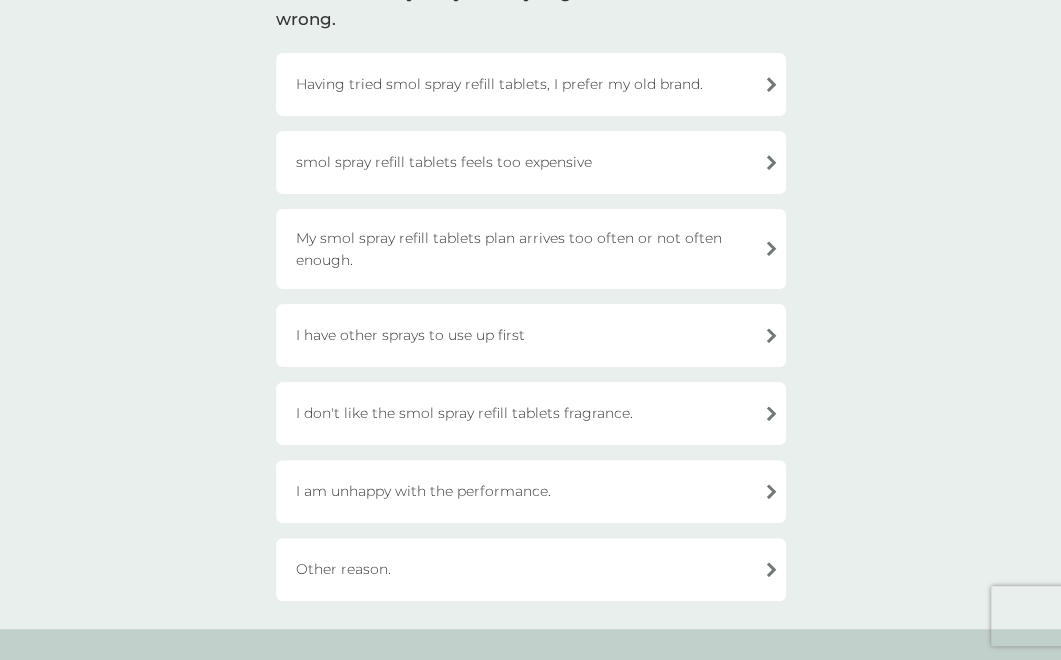 click on "smol spray refill tablets feels too expensive" at bounding box center (531, 162) 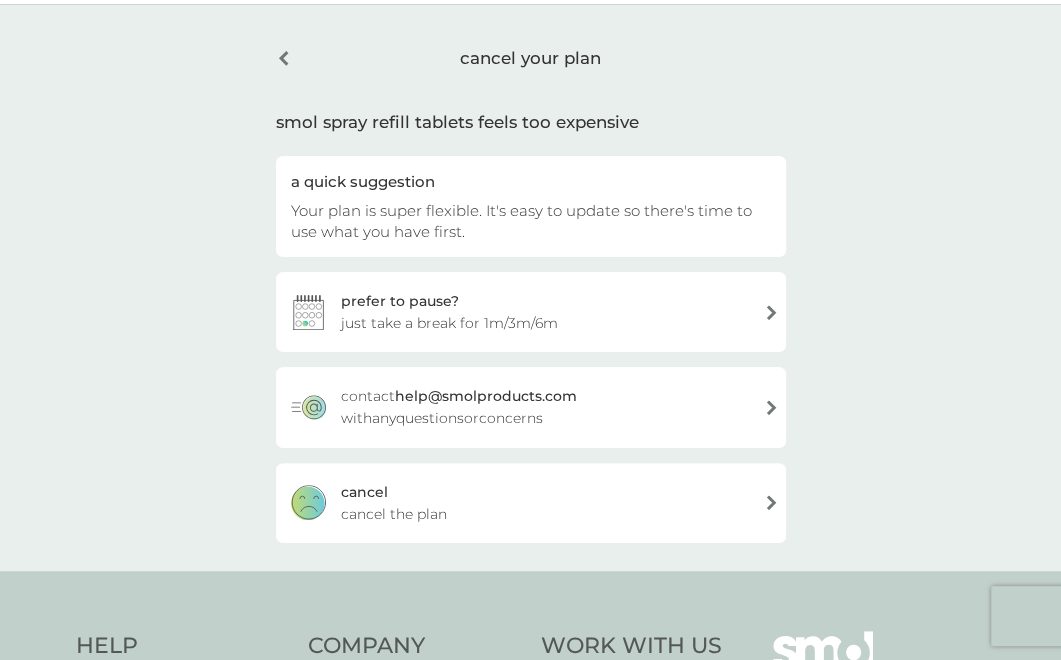 scroll, scrollTop: 56, scrollLeft: 0, axis: vertical 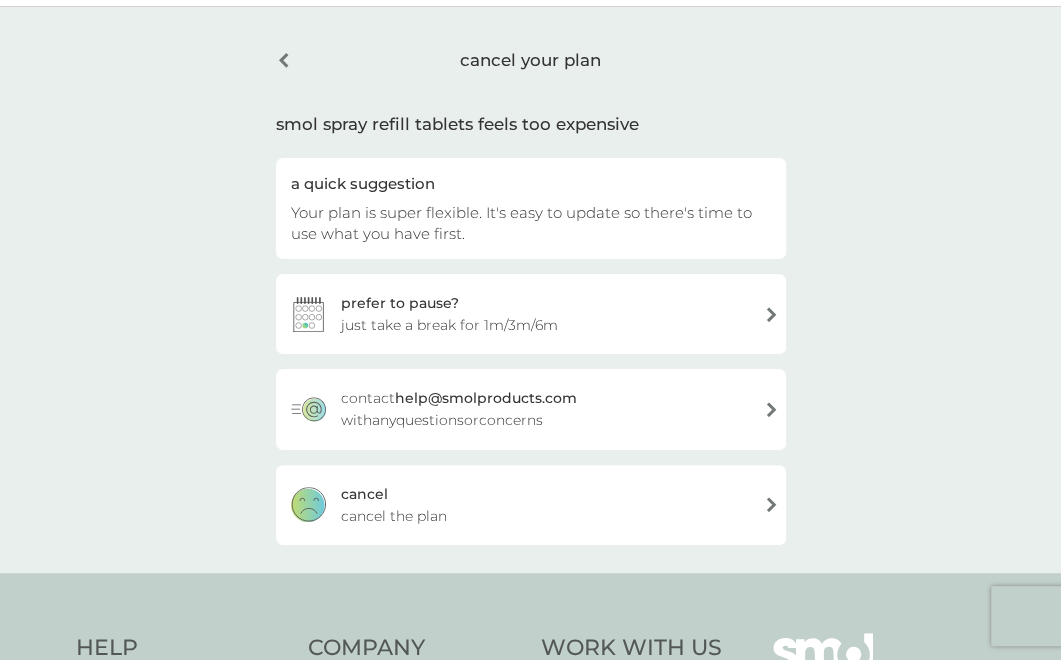 click on "cancel cancel the plan" at bounding box center (531, 505) 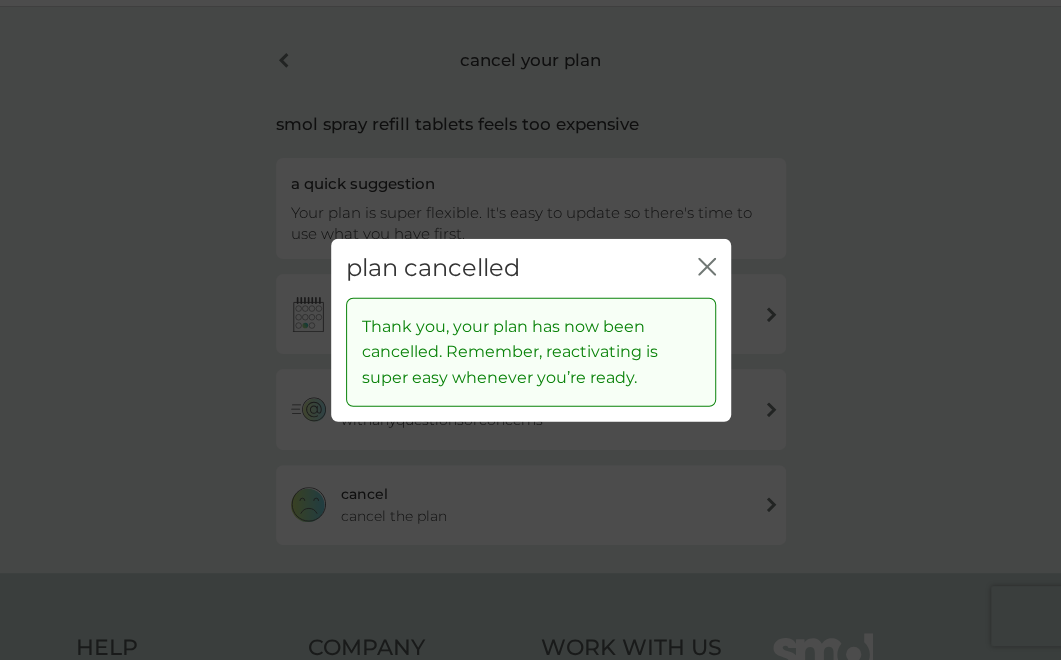 click on "close" 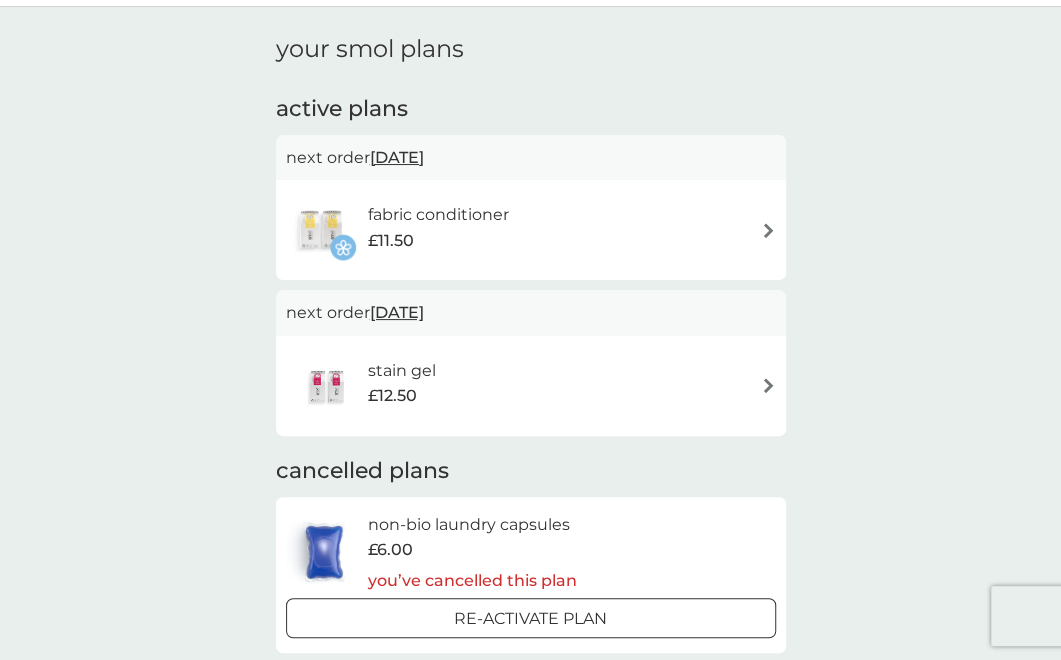 scroll, scrollTop: 0, scrollLeft: 0, axis: both 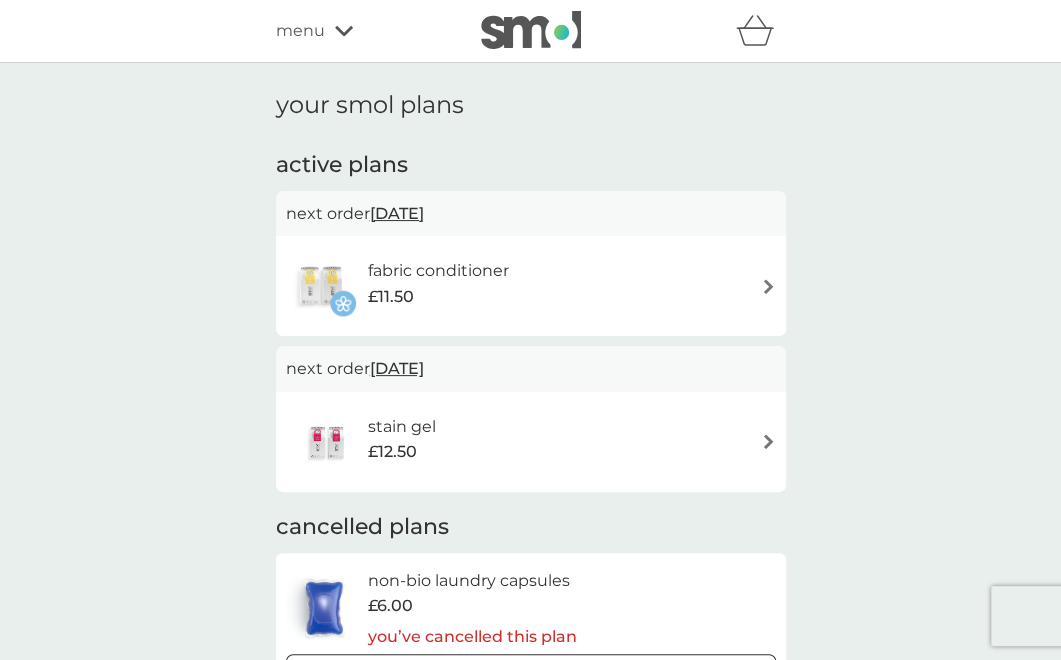 click on "stain gel £12.50" at bounding box center [531, 442] 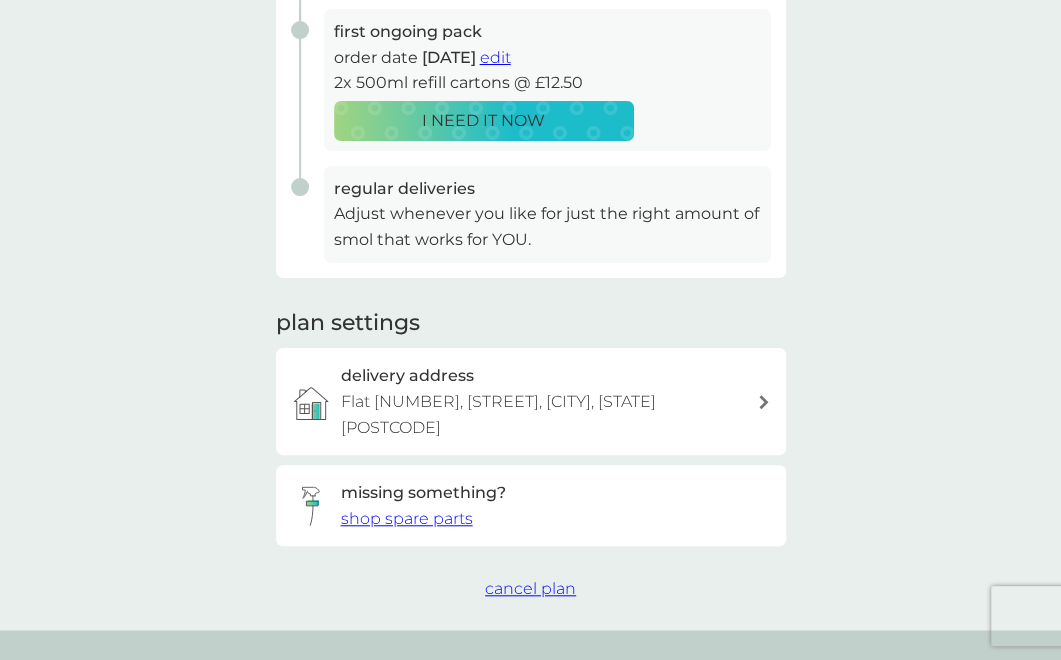 scroll, scrollTop: 409, scrollLeft: 0, axis: vertical 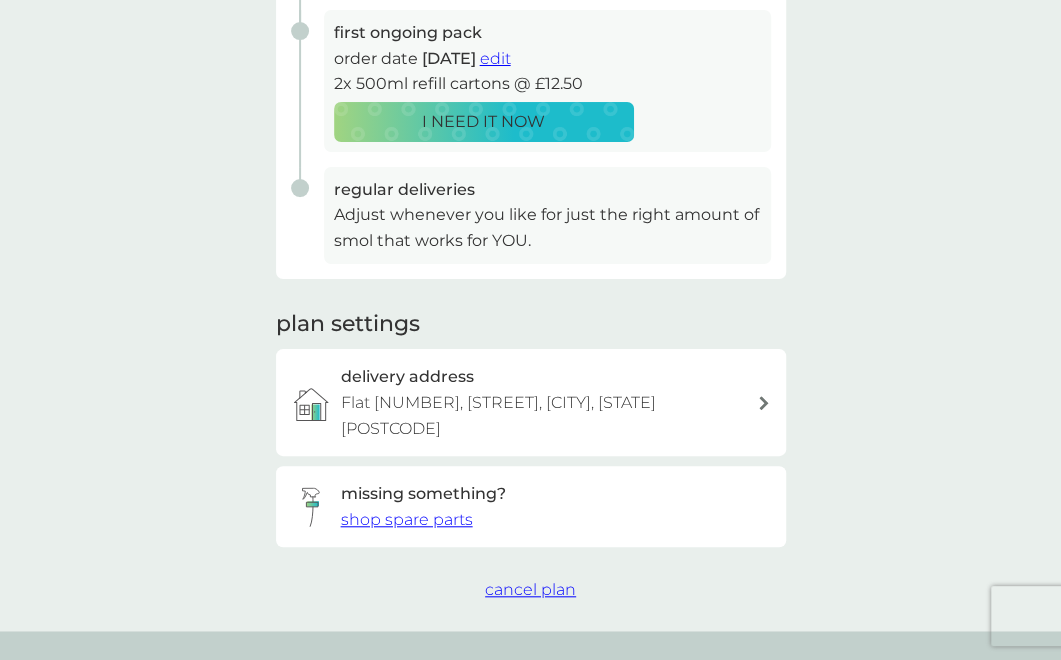 click on "cancel plan" at bounding box center (530, 589) 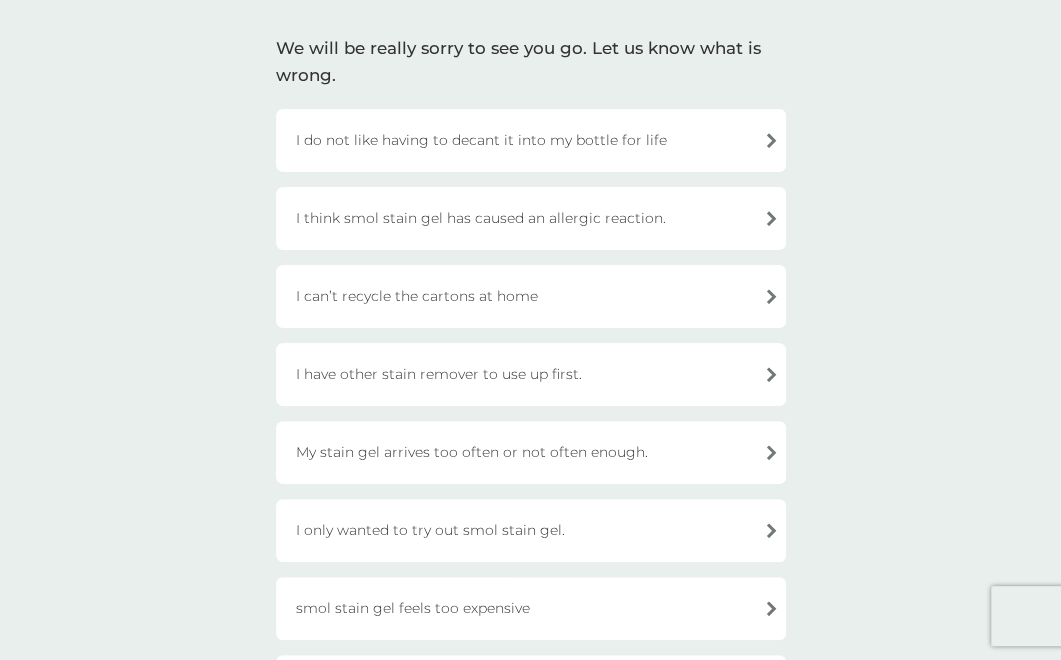 scroll, scrollTop: 123, scrollLeft: 0, axis: vertical 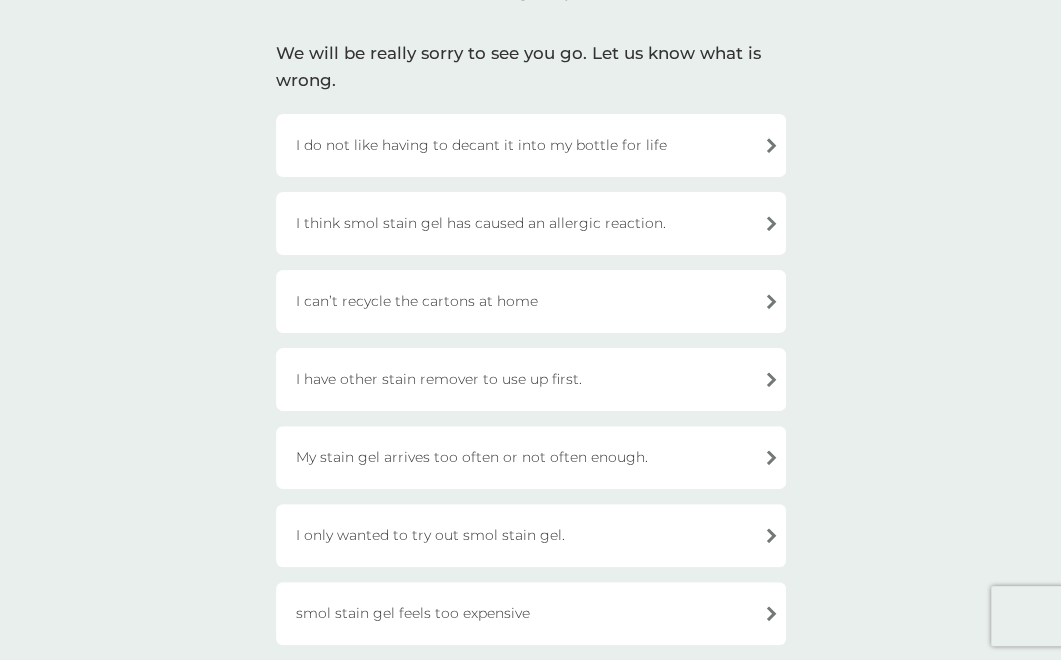 click on "I only wanted to try out smol stain gel." at bounding box center (531, 535) 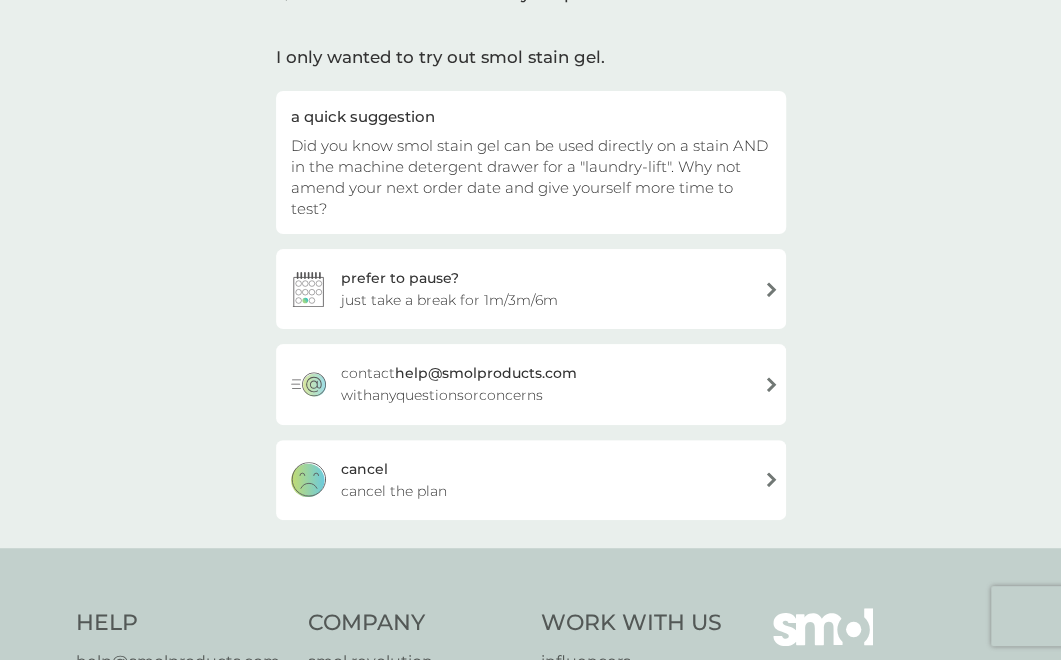click on "cancel cancel the plan" at bounding box center (531, 480) 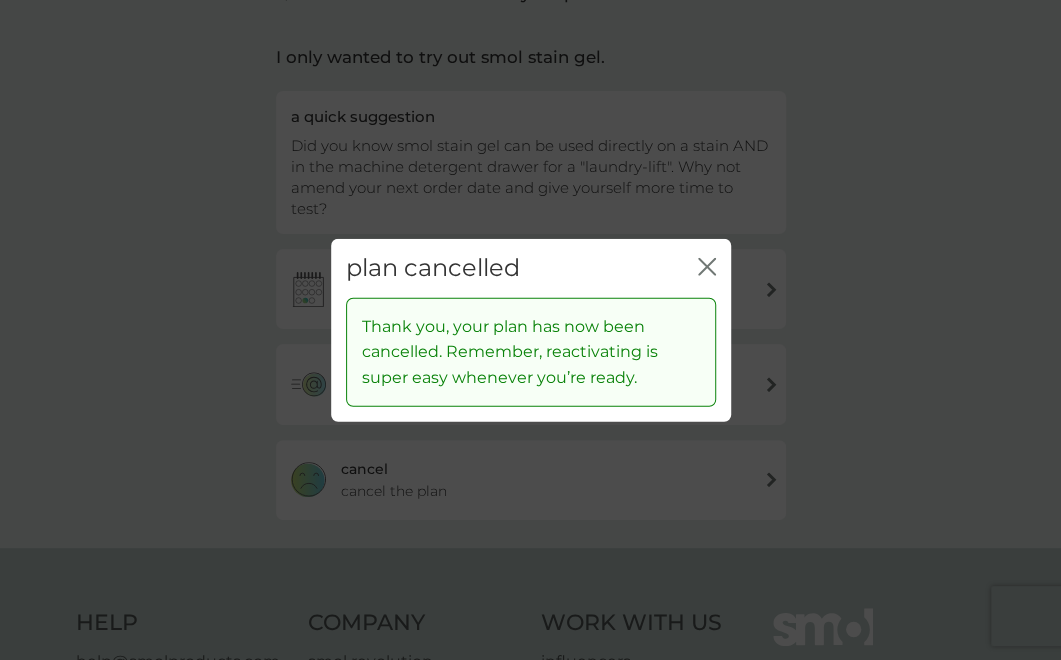 click 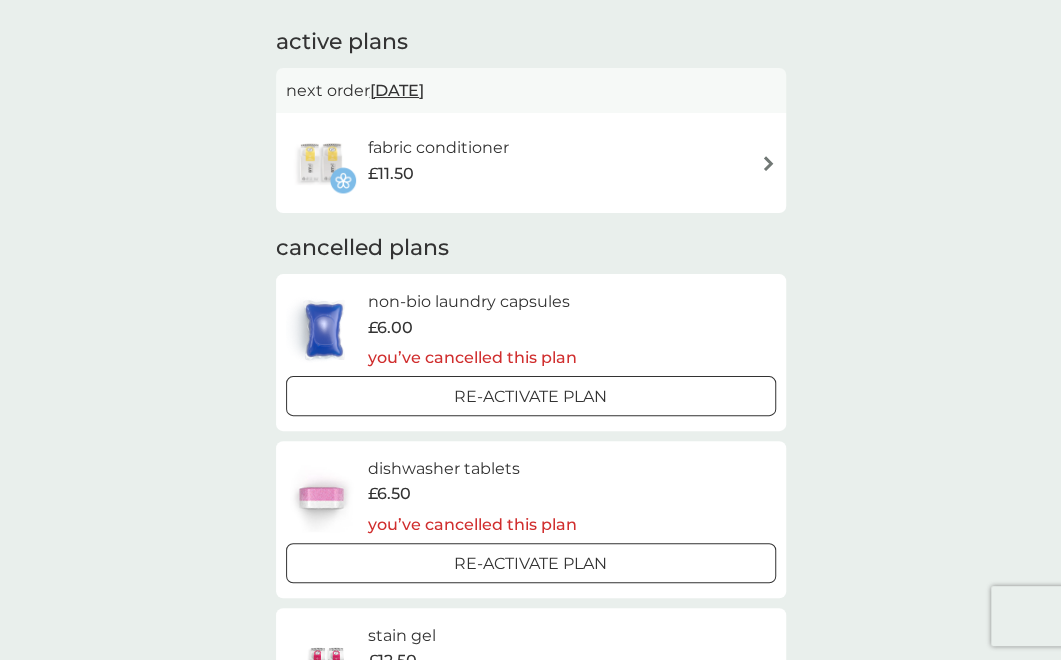 scroll, scrollTop: 0, scrollLeft: 0, axis: both 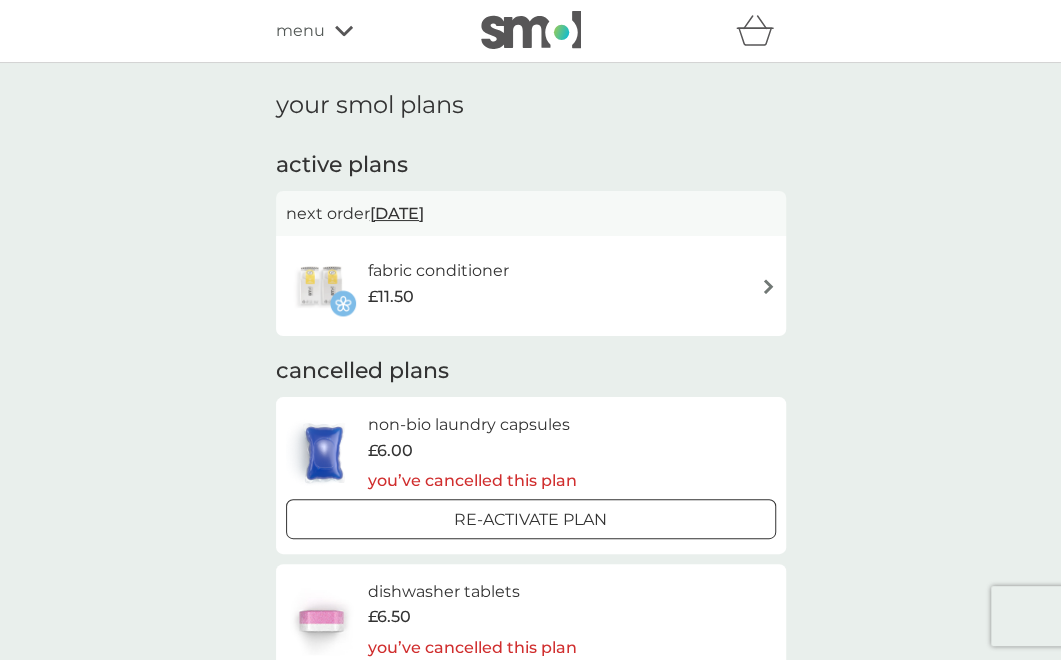 click on "fabric conditioner £11.50" at bounding box center [531, 286] 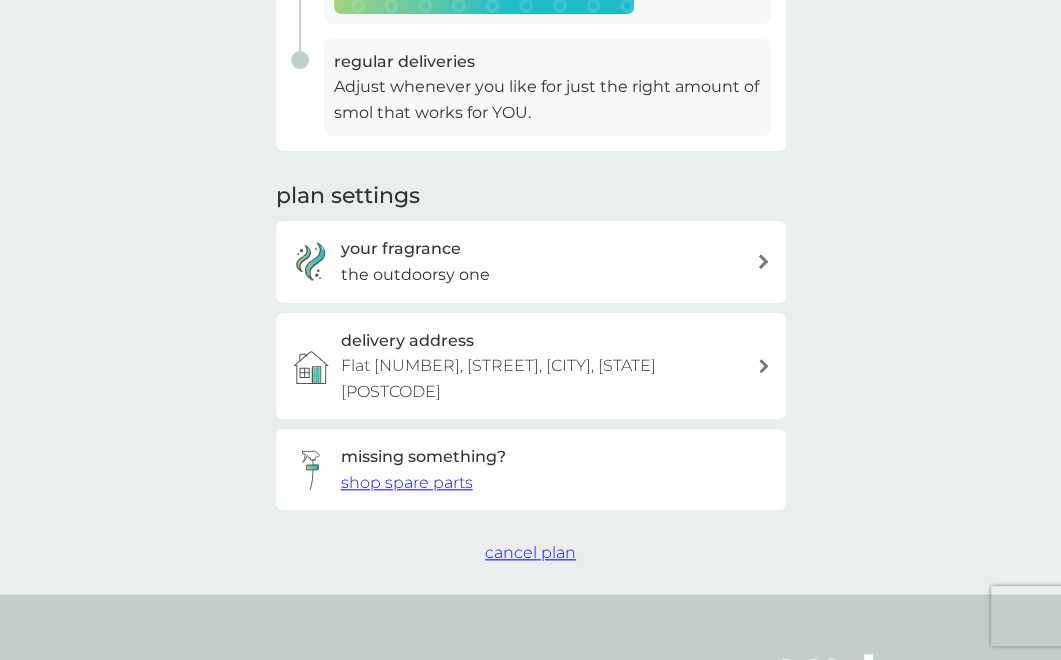 scroll, scrollTop: 536, scrollLeft: 0, axis: vertical 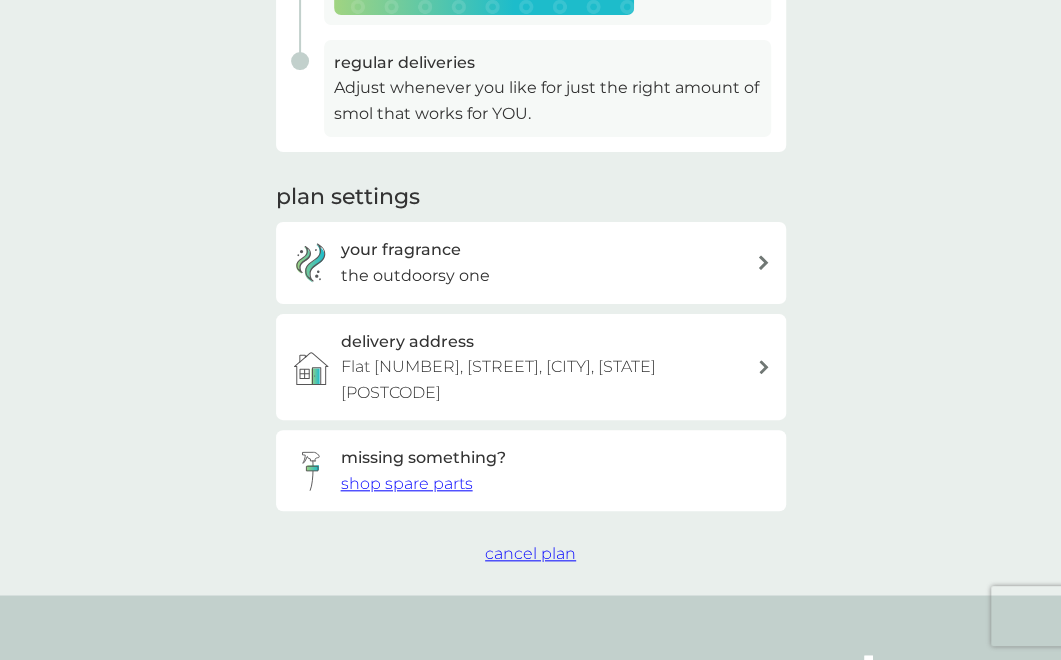 click on "cancel plan" at bounding box center [530, 553] 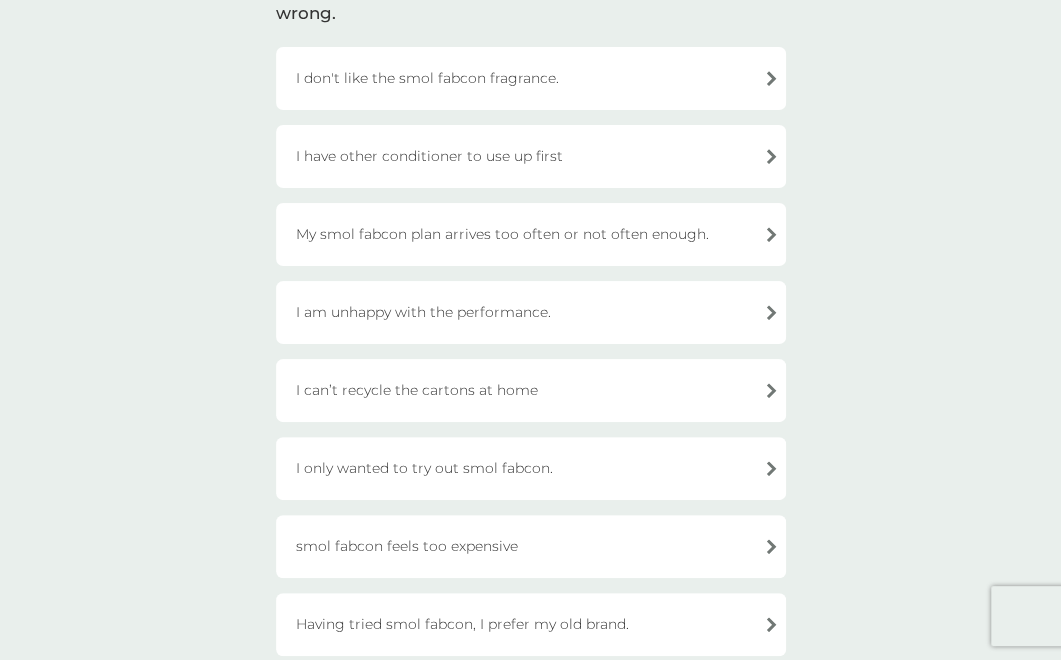 scroll, scrollTop: 170, scrollLeft: 0, axis: vertical 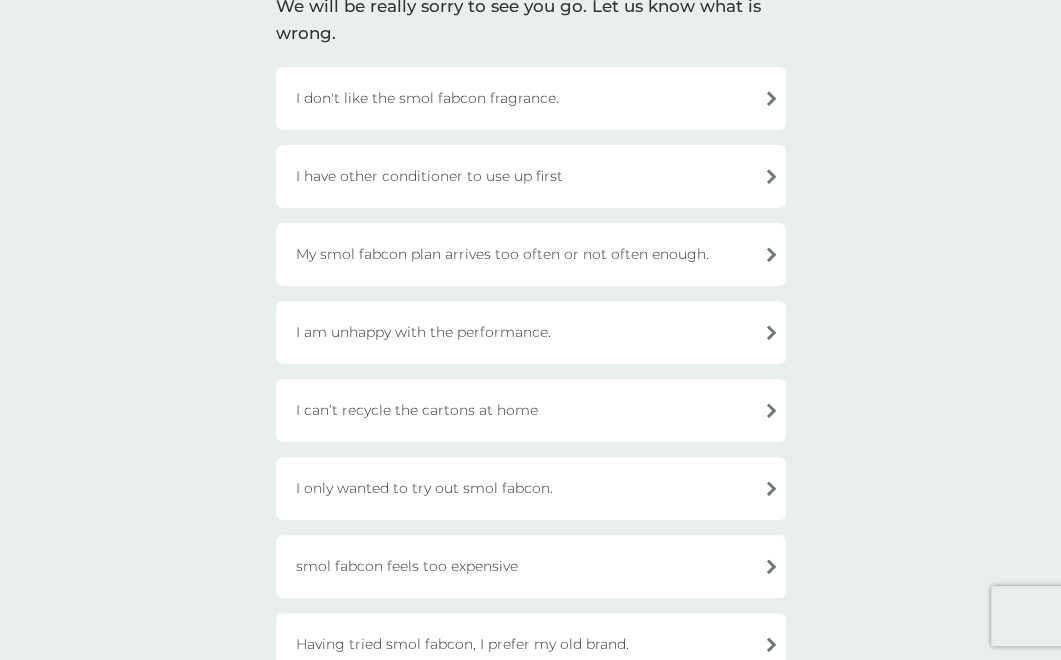 click on "I have other conditioner to use up first" at bounding box center [531, 176] 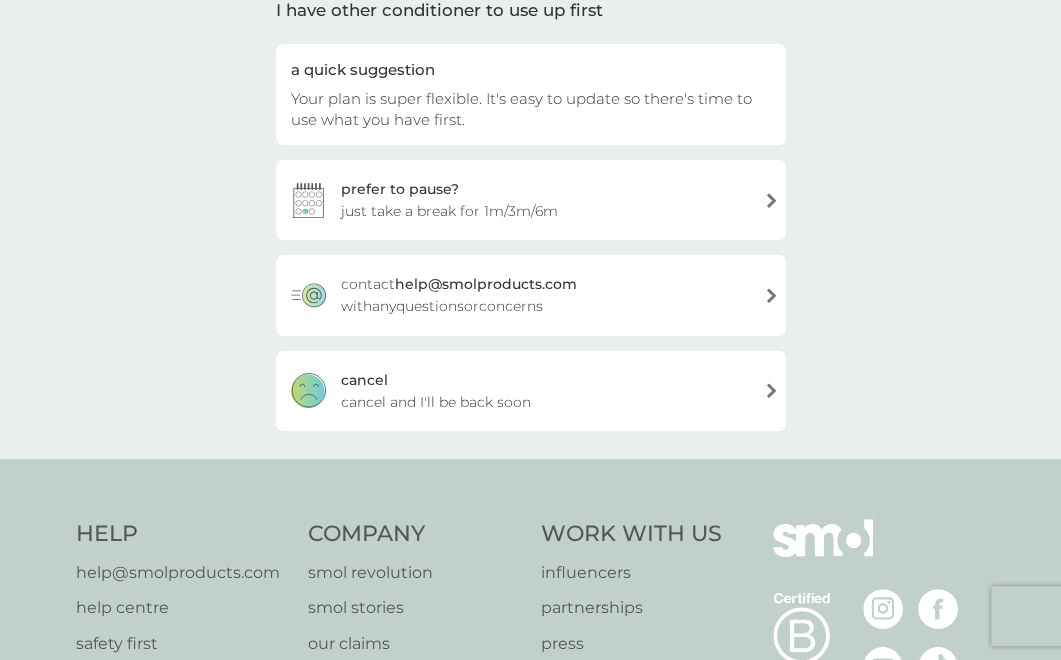 click on "cancel cancel and I'll be back soon" at bounding box center (531, 391) 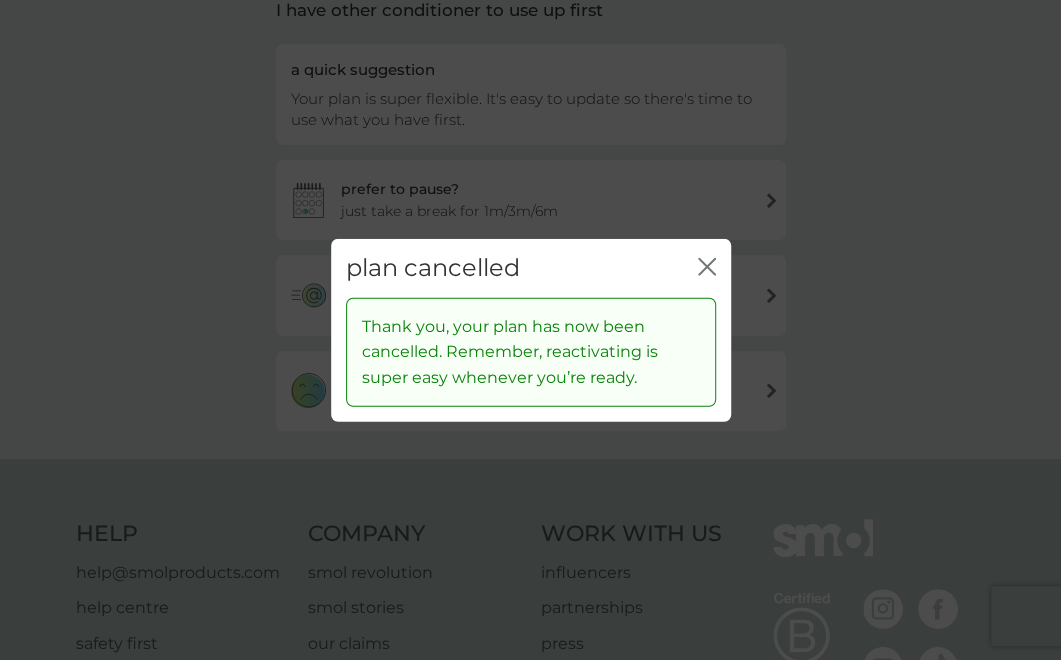 click on "close" 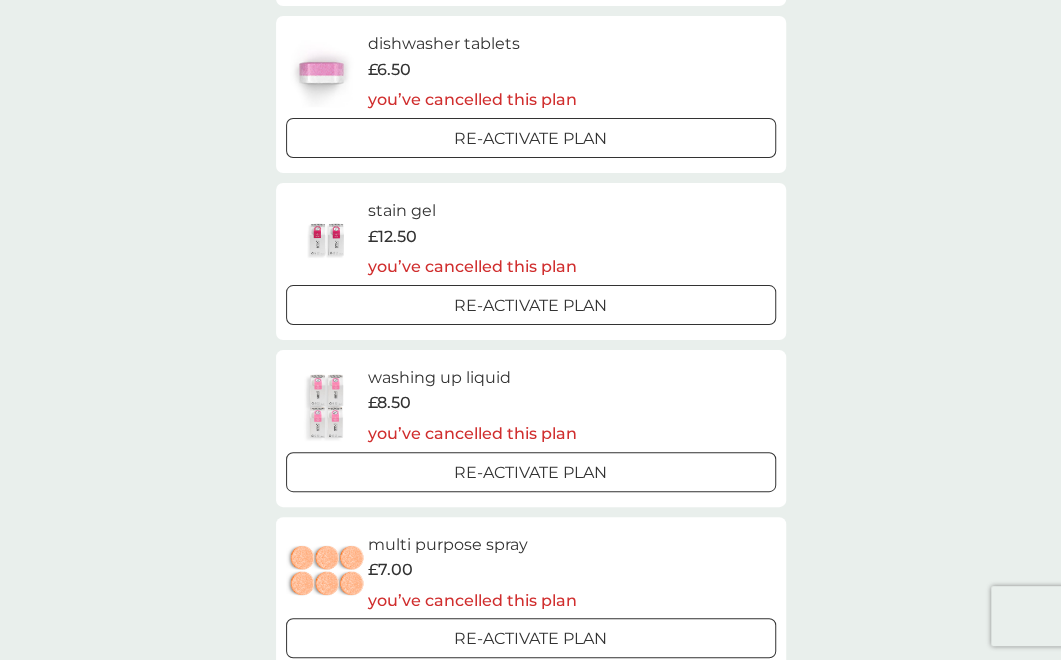 scroll, scrollTop: 0, scrollLeft: 0, axis: both 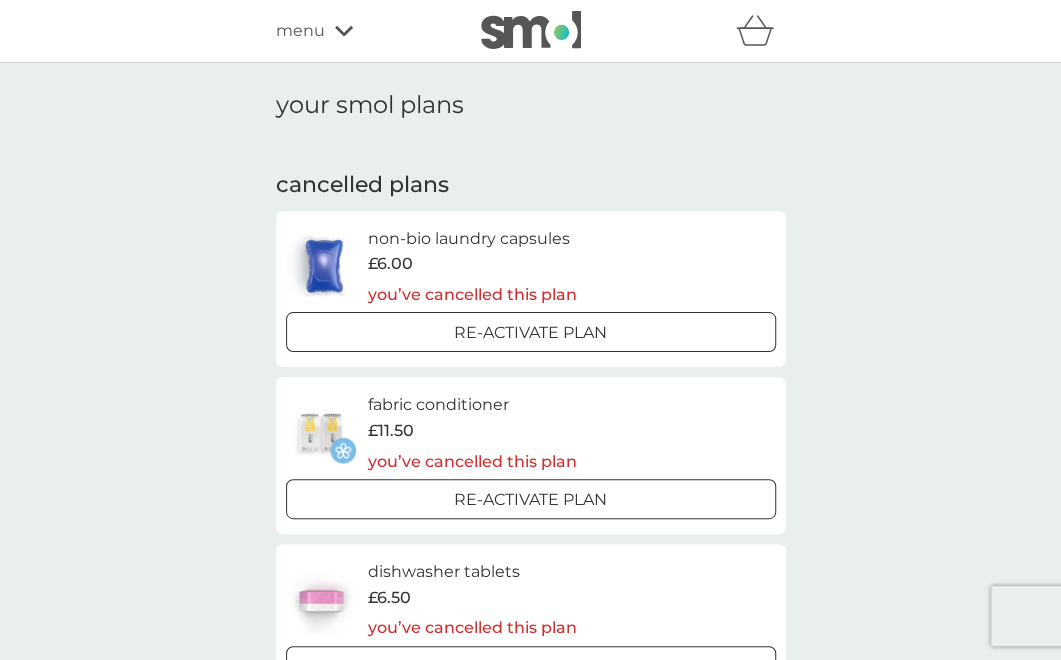 click on "menu" at bounding box center (300, 31) 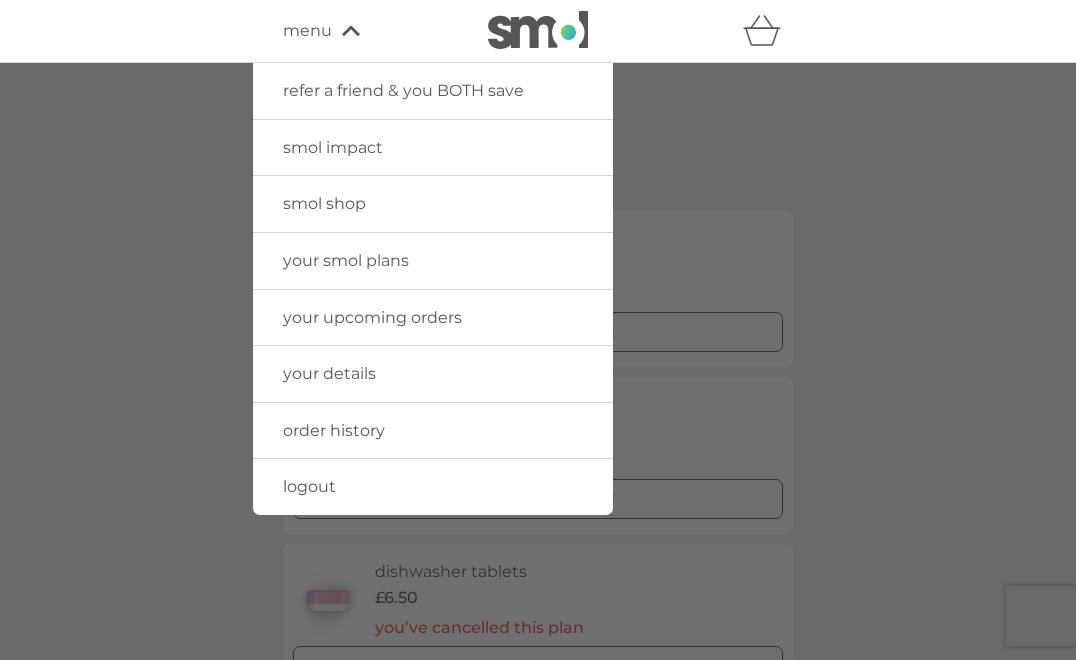 click on "your upcoming orders" at bounding box center (433, 318) 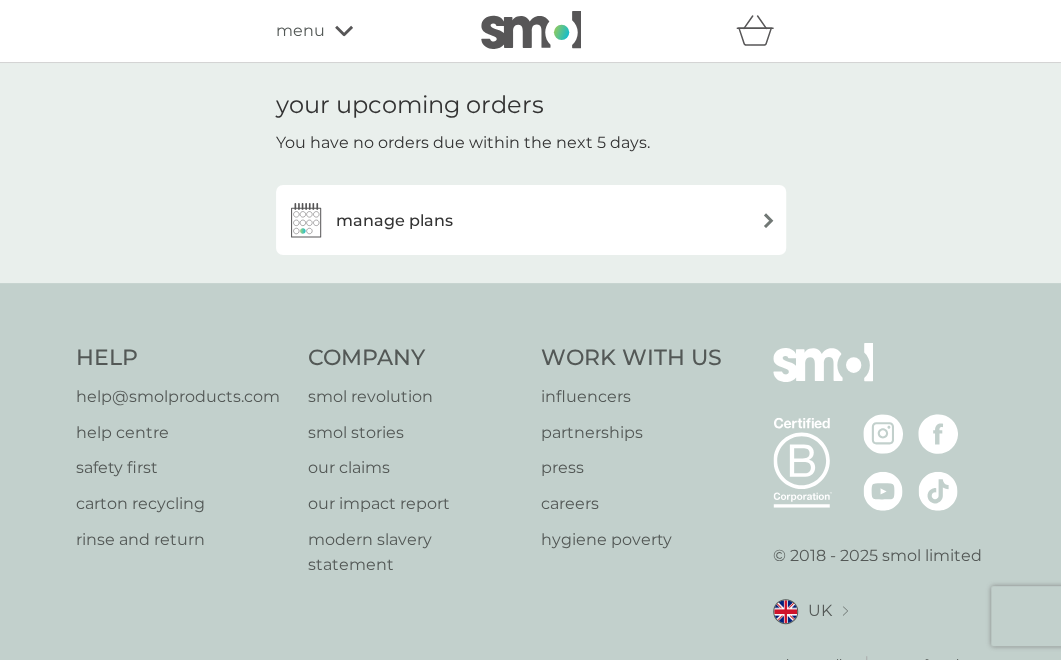 click on "manage plans" at bounding box center (531, 220) 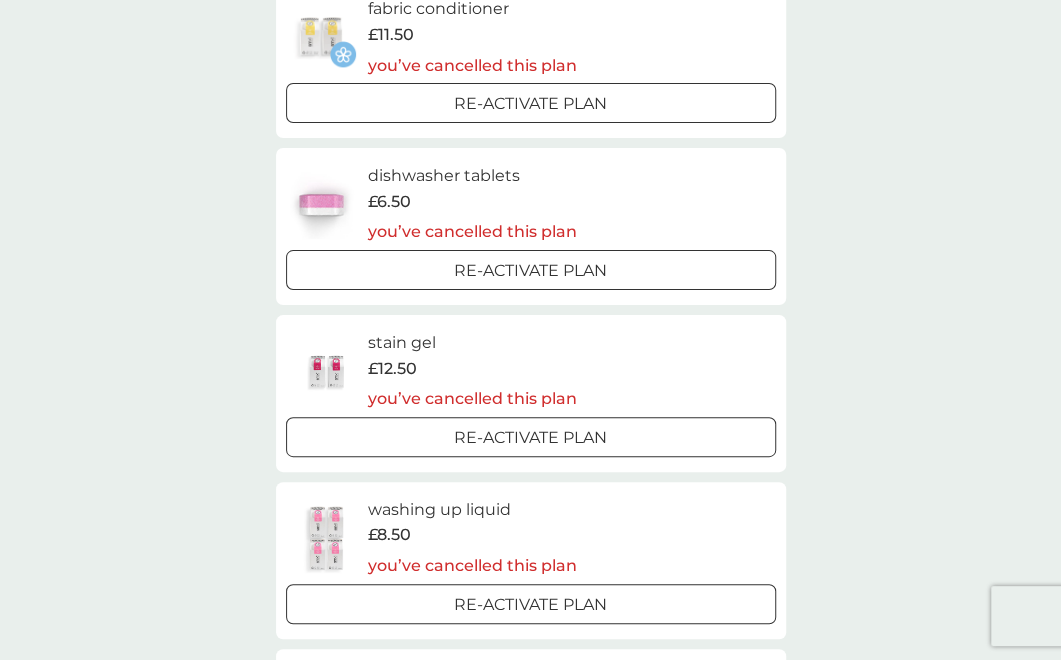 scroll, scrollTop: 0, scrollLeft: 0, axis: both 